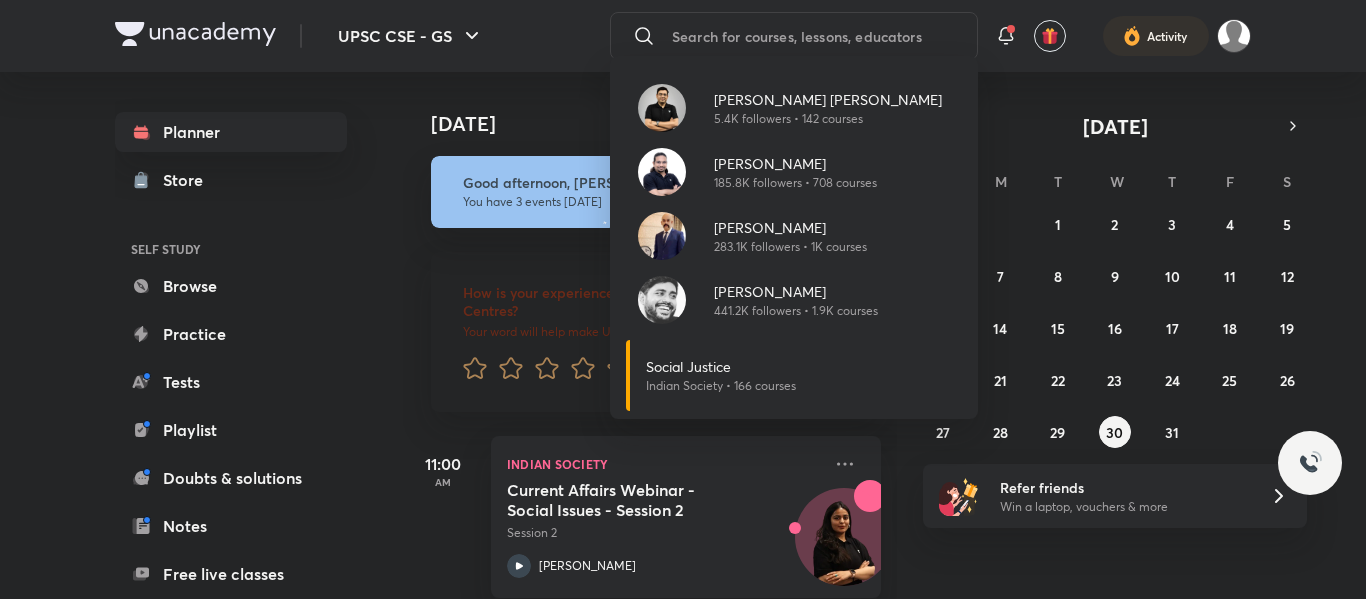 scroll, scrollTop: 0, scrollLeft: 0, axis: both 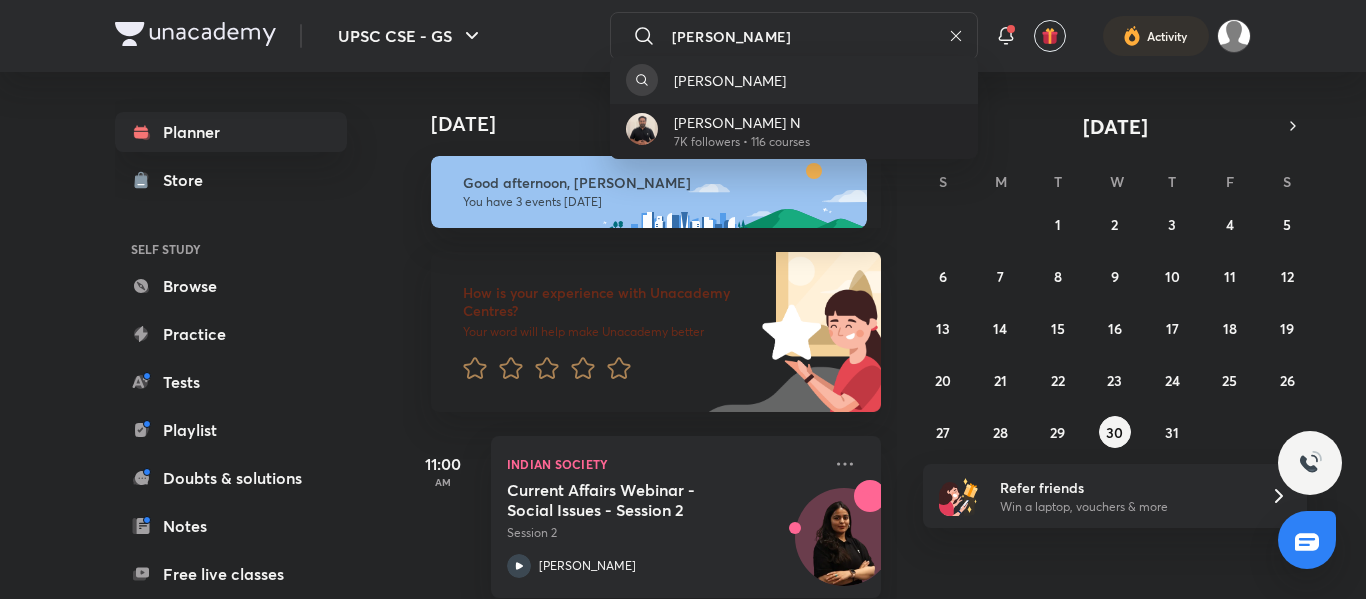type on "[PERSON_NAME]" 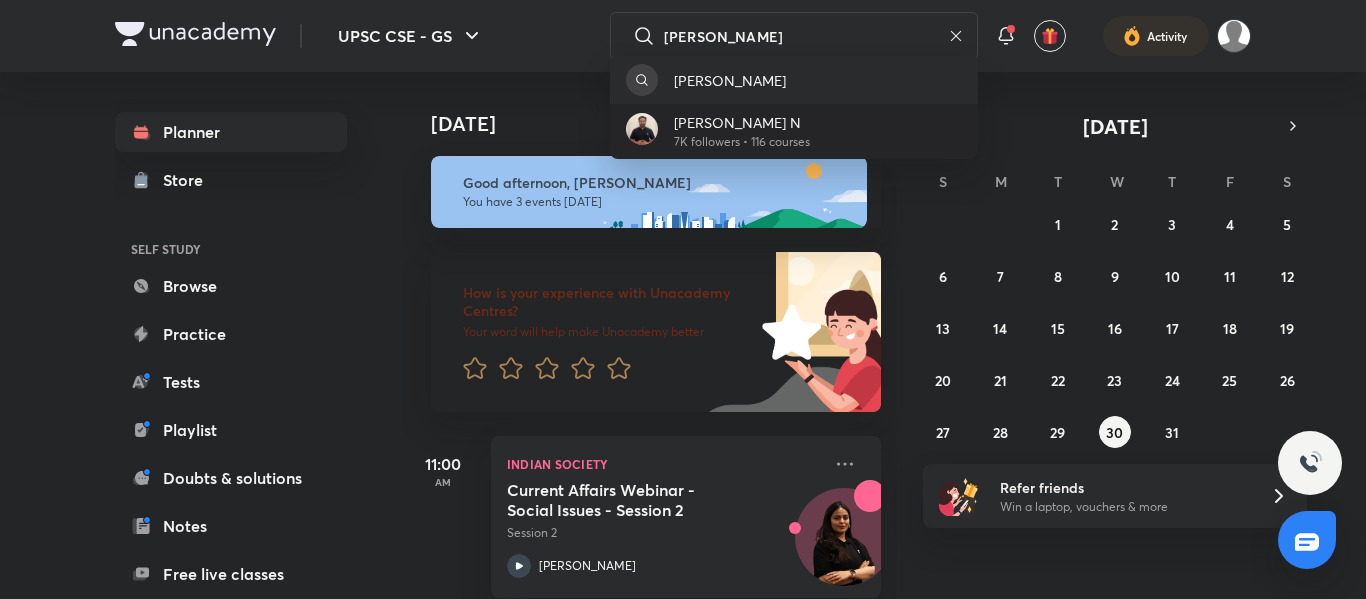 click on "[PERSON_NAME] N" at bounding box center [742, 122] 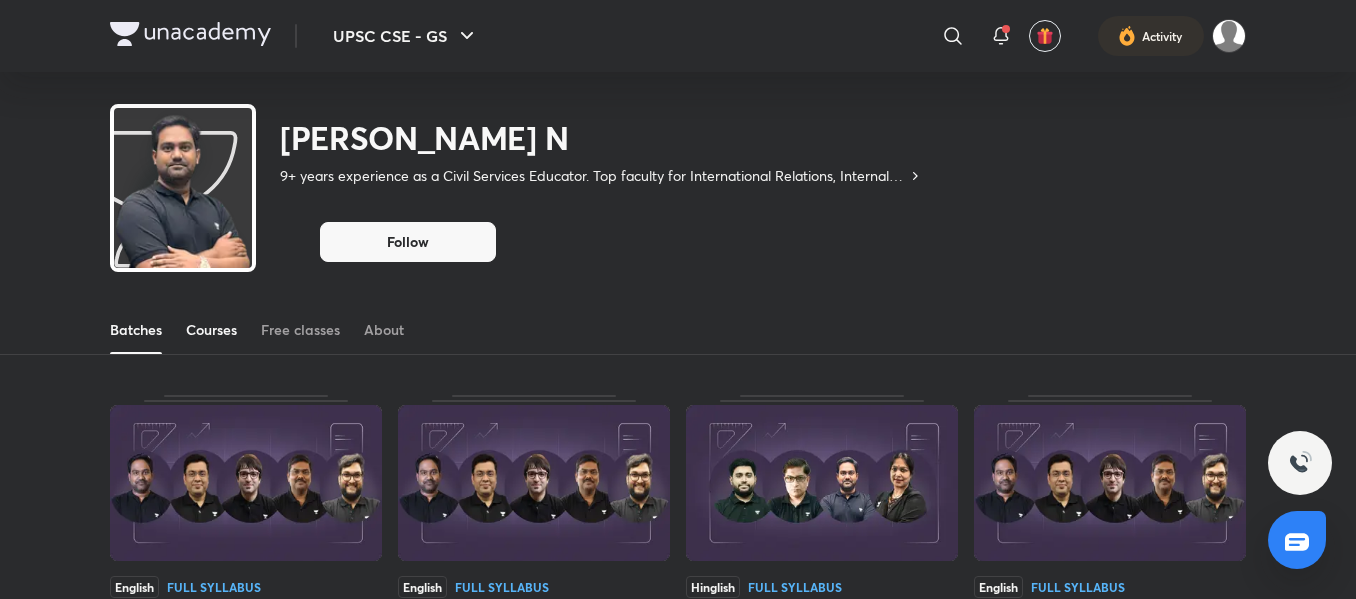 click on "Courses" at bounding box center (211, 330) 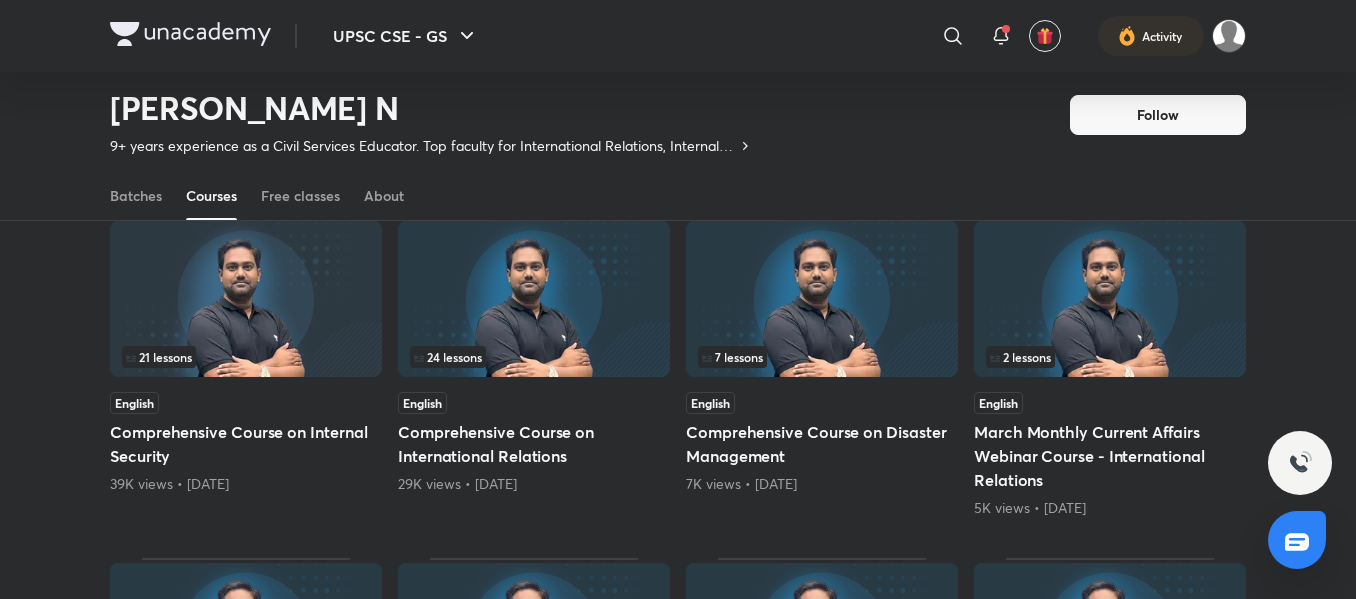 scroll, scrollTop: 285, scrollLeft: 0, axis: vertical 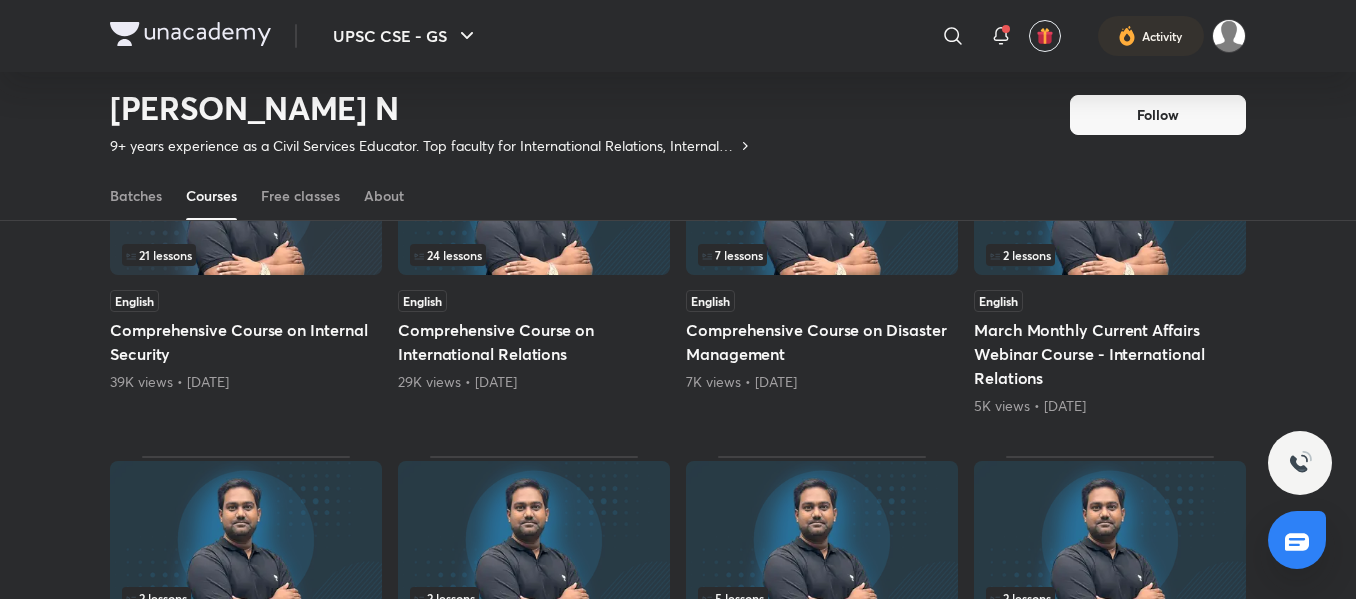 click on "21   lessons" at bounding box center (246, 255) 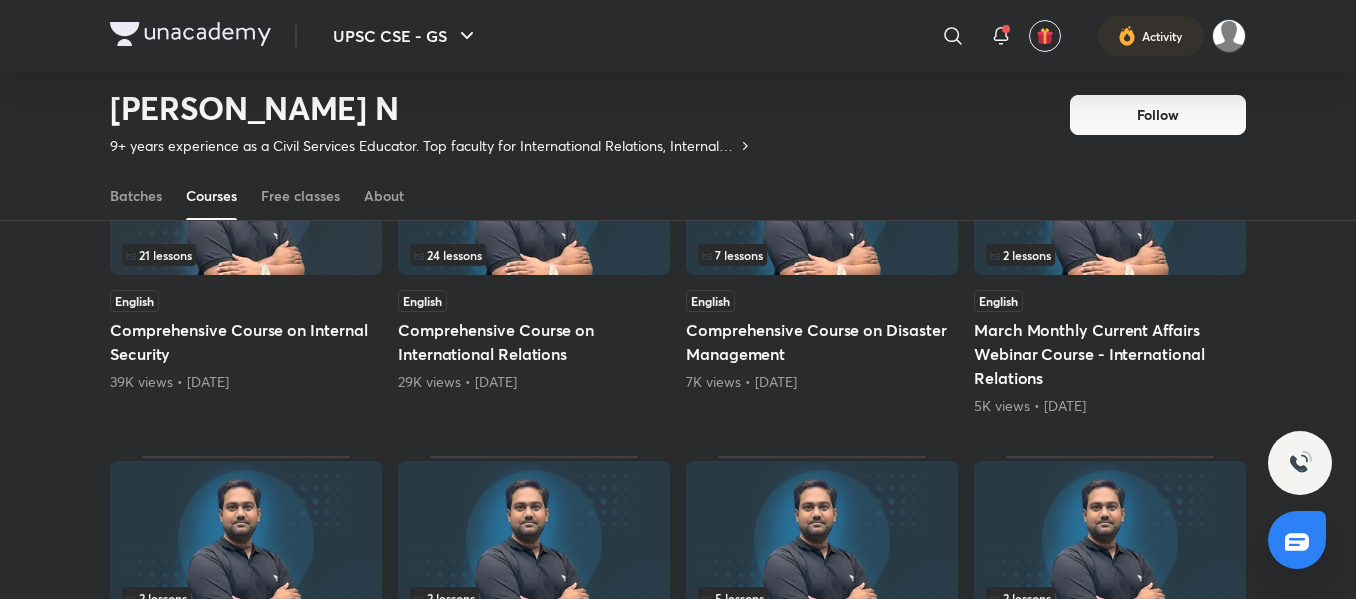 scroll, scrollTop: 0, scrollLeft: 0, axis: both 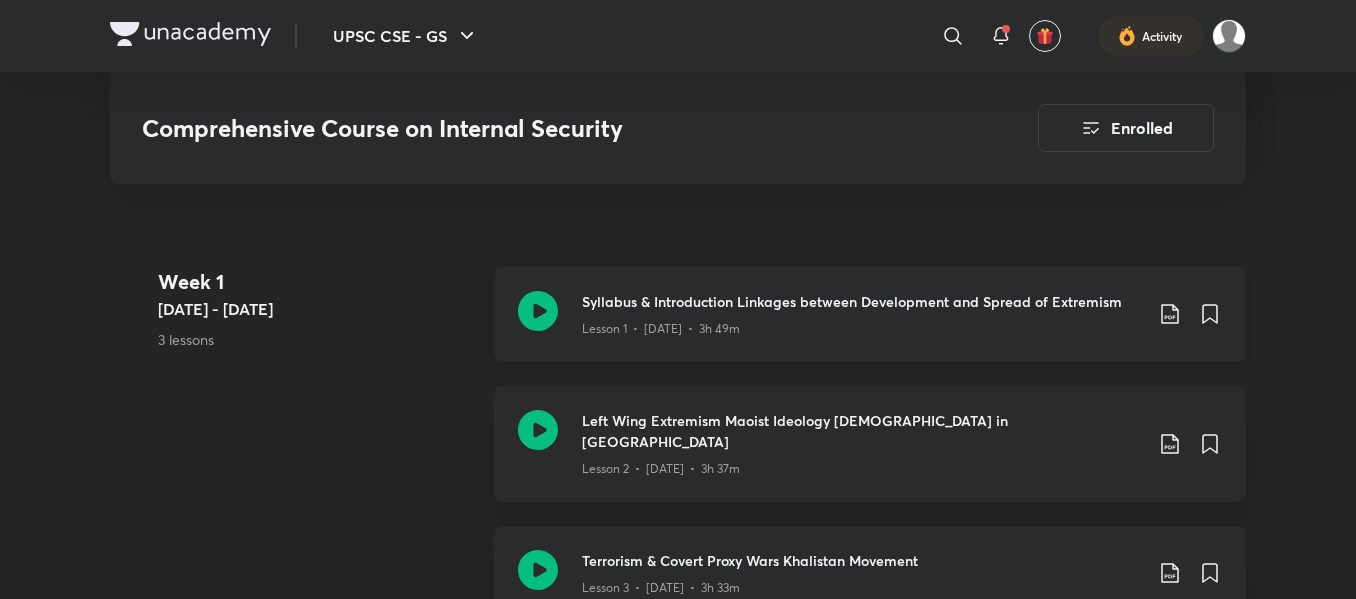 click 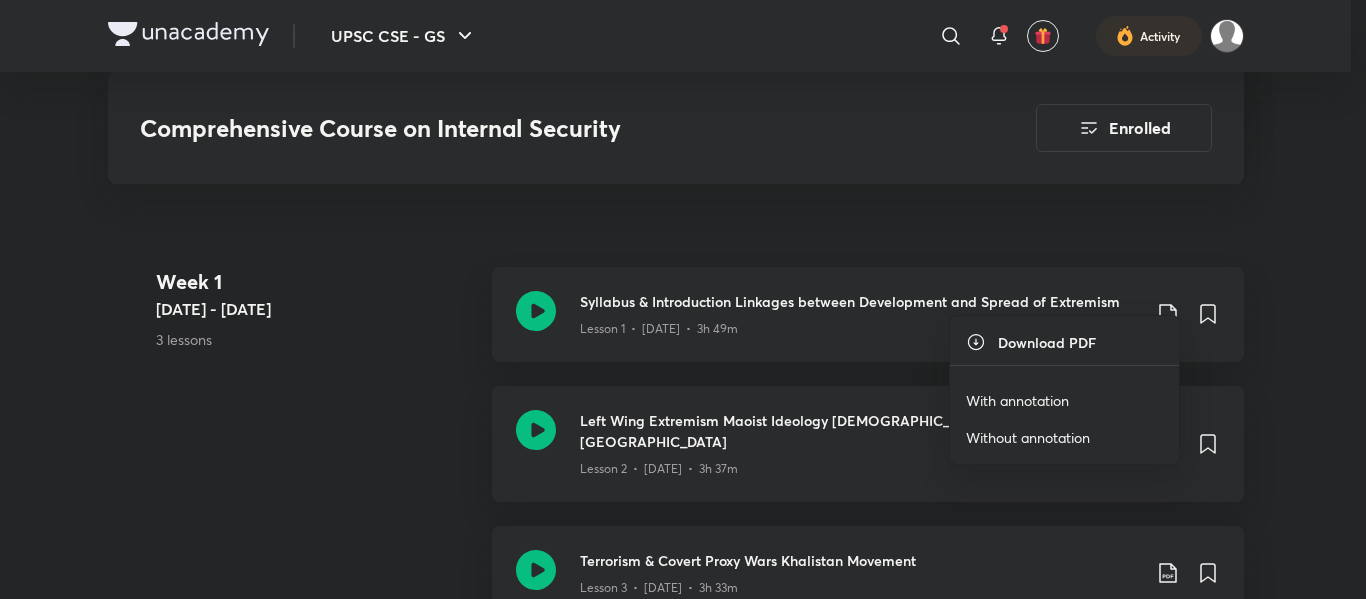 click on "With annotation" at bounding box center [1017, 400] 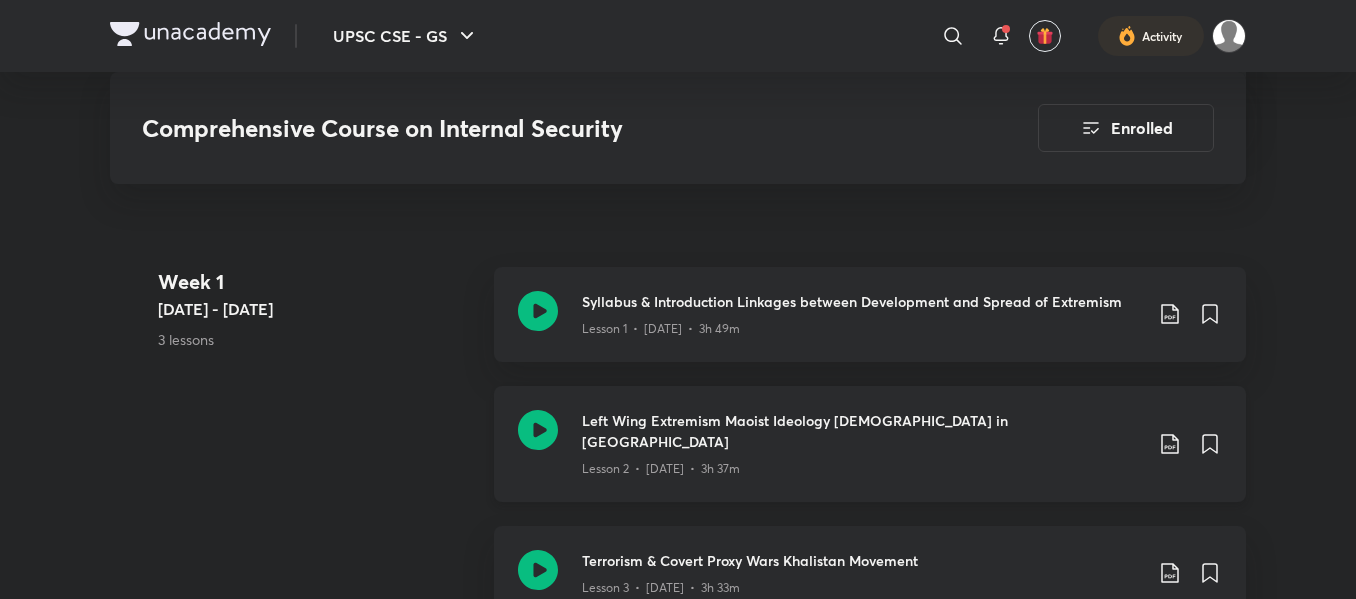 click on "Left Wing Extremism Maoist Ideology [DEMOGRAPHIC_DATA] in [GEOGRAPHIC_DATA] Lesson 2  •  [DATE]  •  3h 37m" at bounding box center [902, 444] 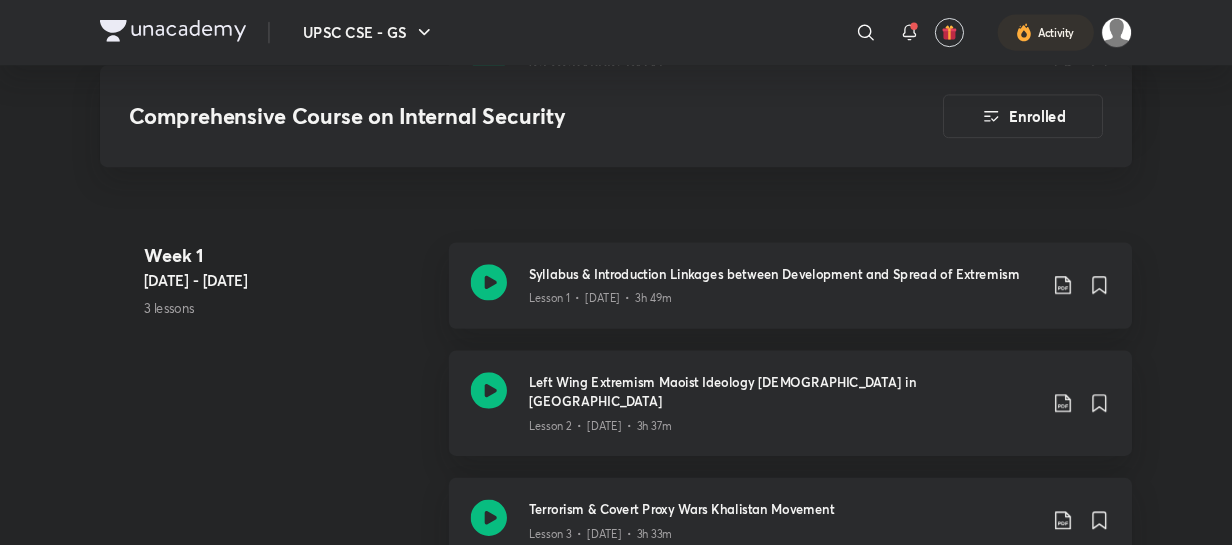 scroll, scrollTop: 1106, scrollLeft: 0, axis: vertical 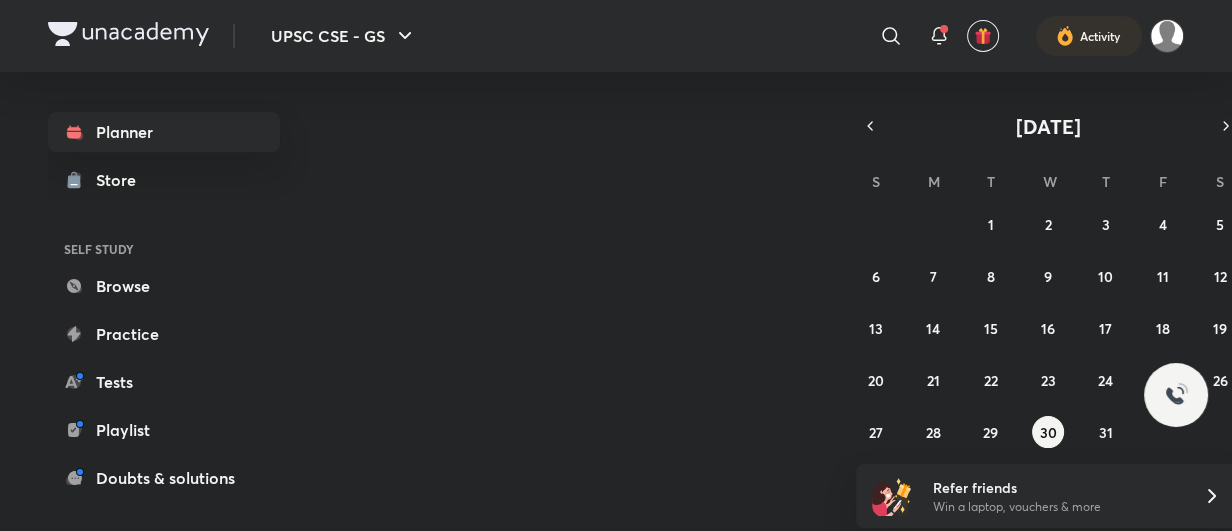 click 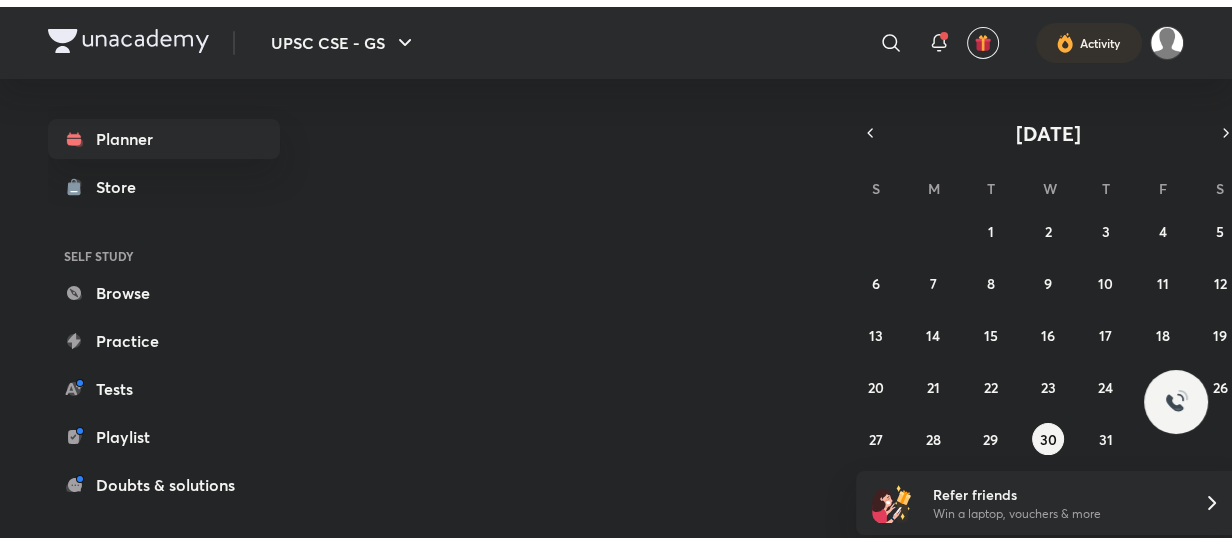 scroll, scrollTop: 0, scrollLeft: 0, axis: both 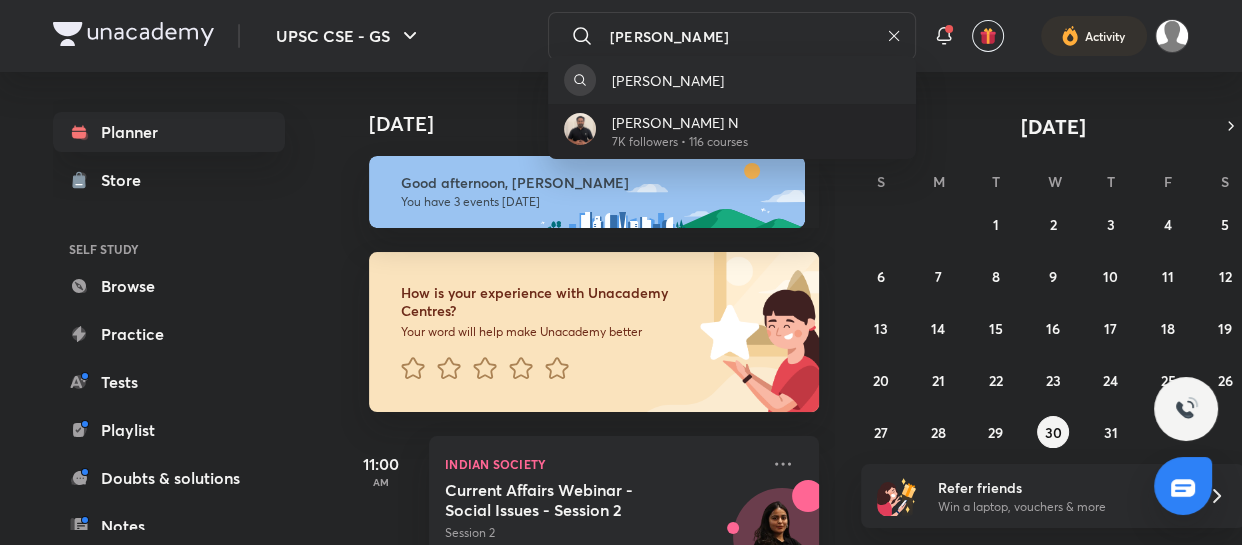type on "[PERSON_NAME]" 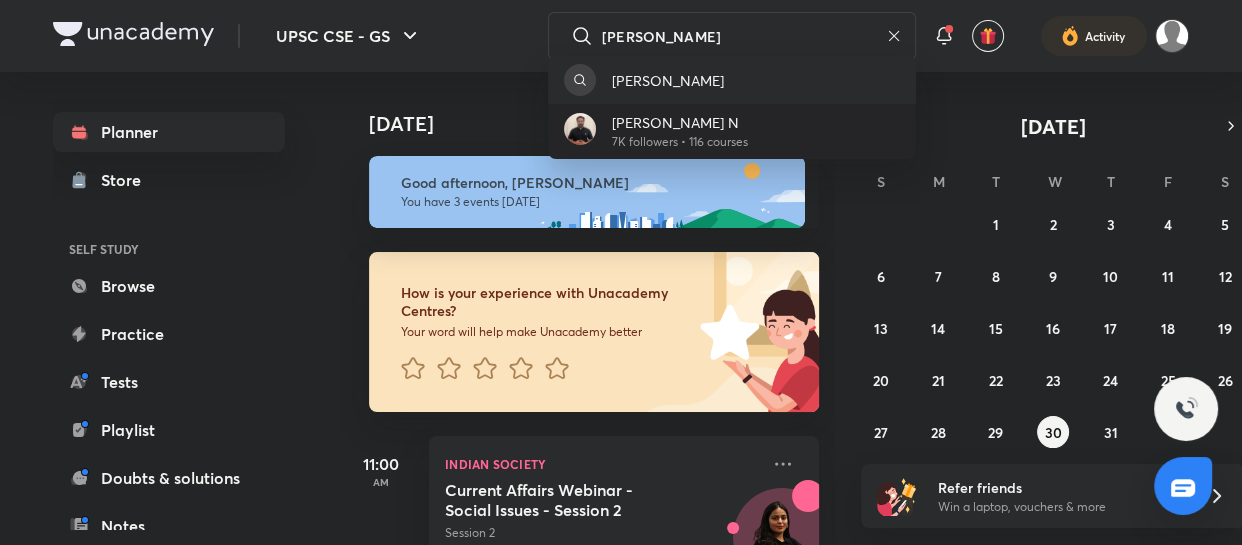 click on "7K followers • 116 courses" at bounding box center [680, 142] 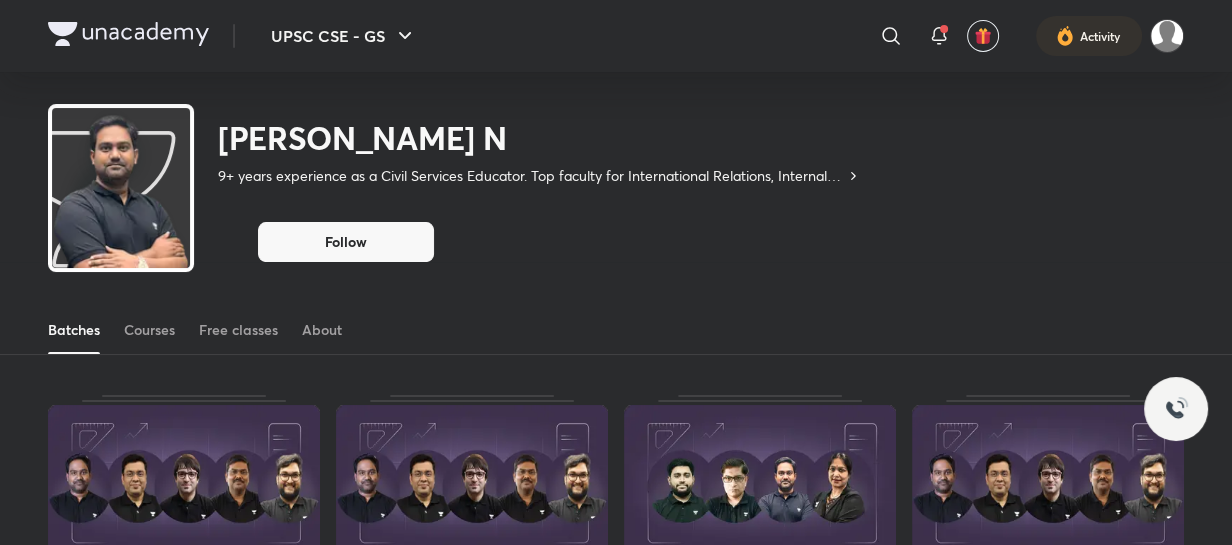 scroll, scrollTop: 87, scrollLeft: 0, axis: vertical 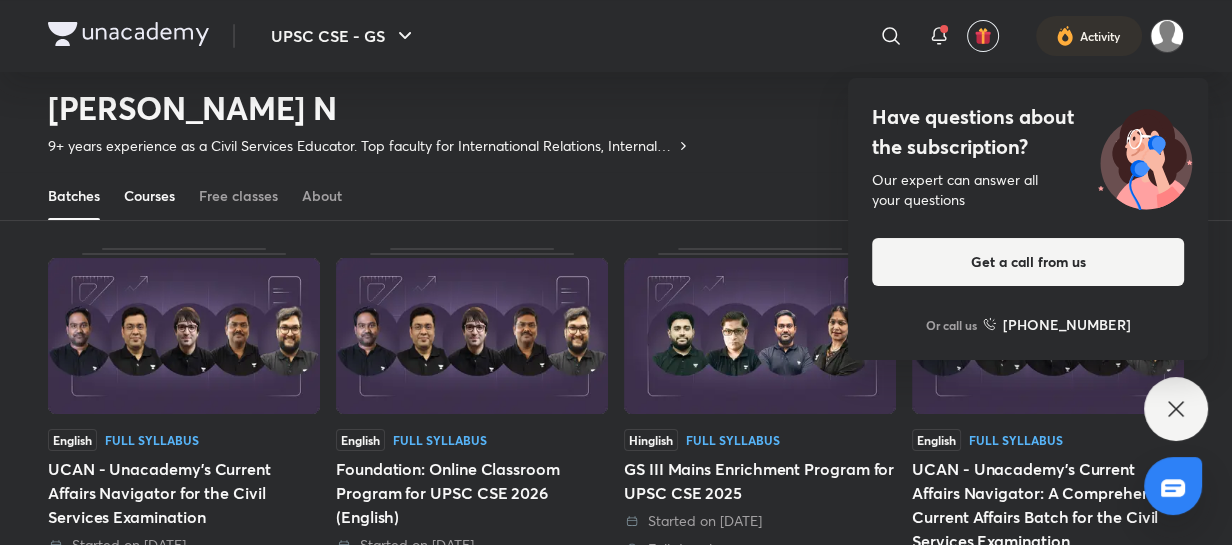 click on "Courses" at bounding box center (149, 196) 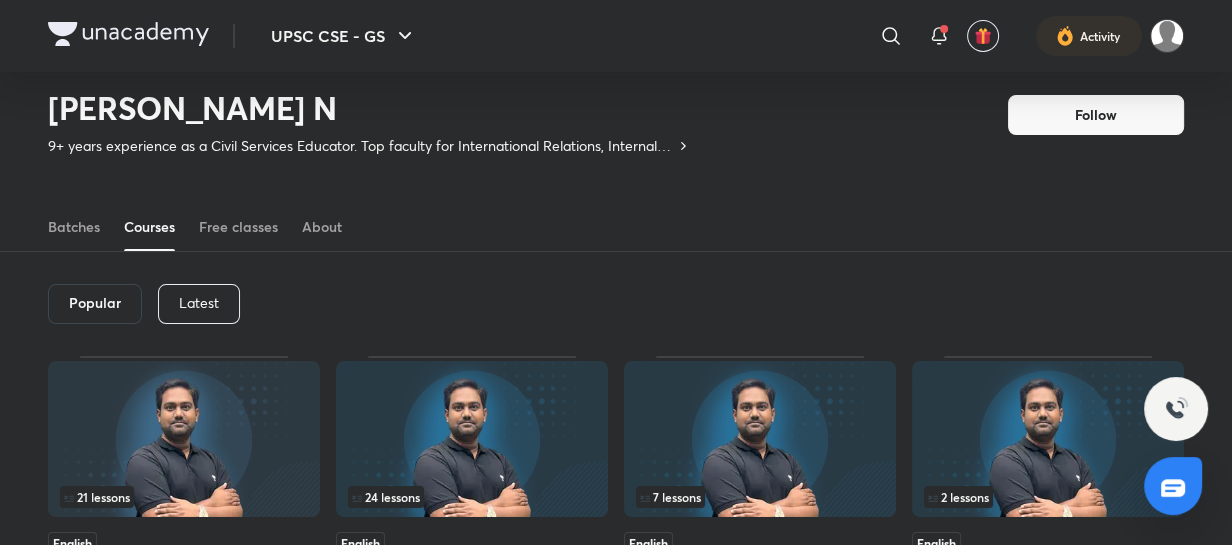 scroll, scrollTop: 87, scrollLeft: 0, axis: vertical 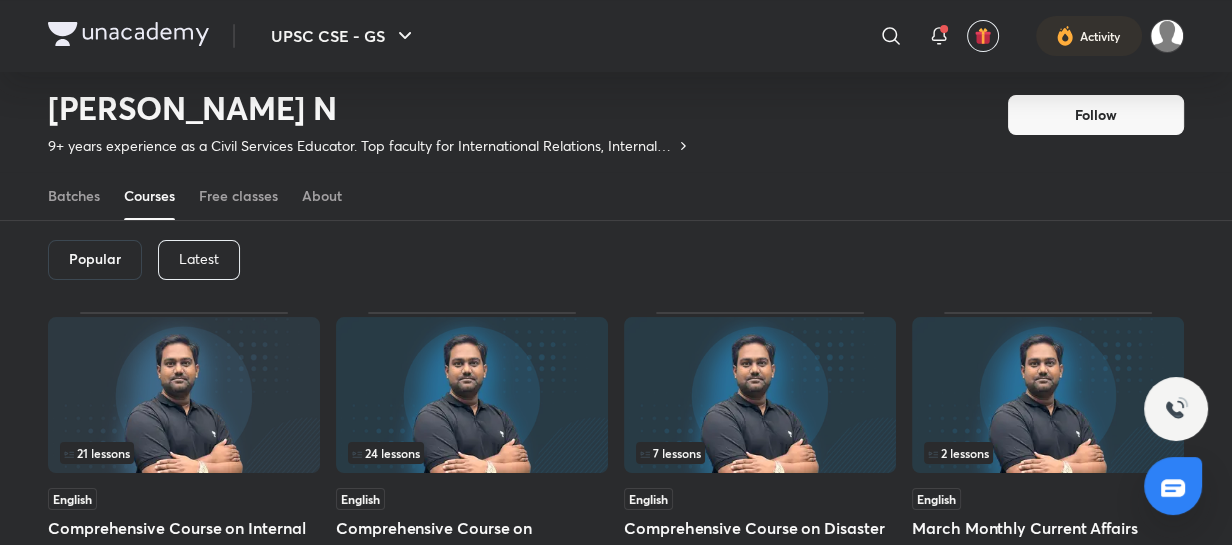 click at bounding box center (184, 395) 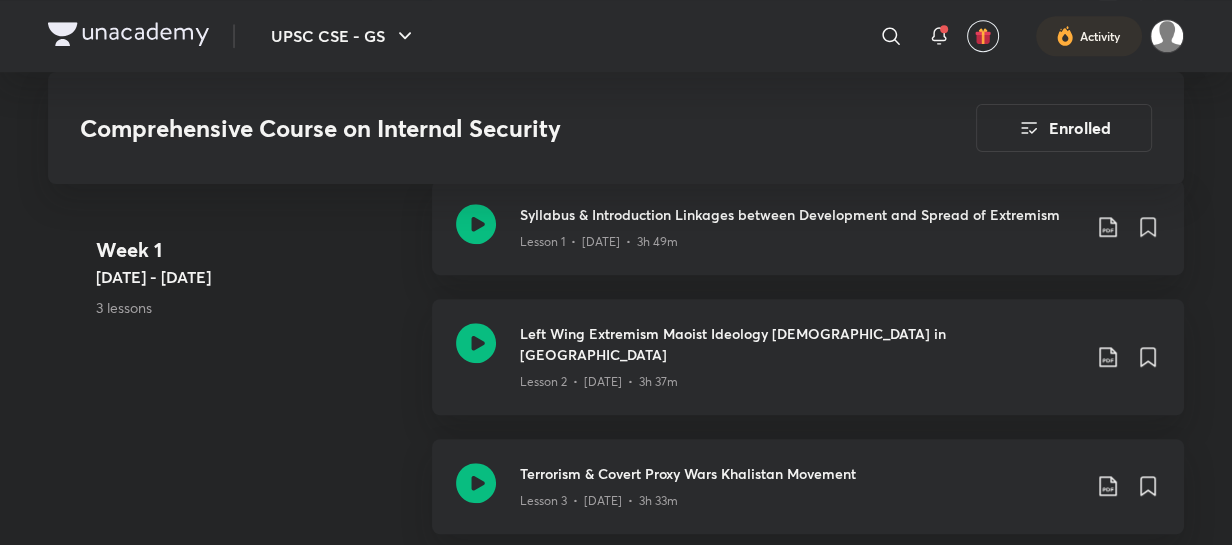 scroll, scrollTop: 1200, scrollLeft: 0, axis: vertical 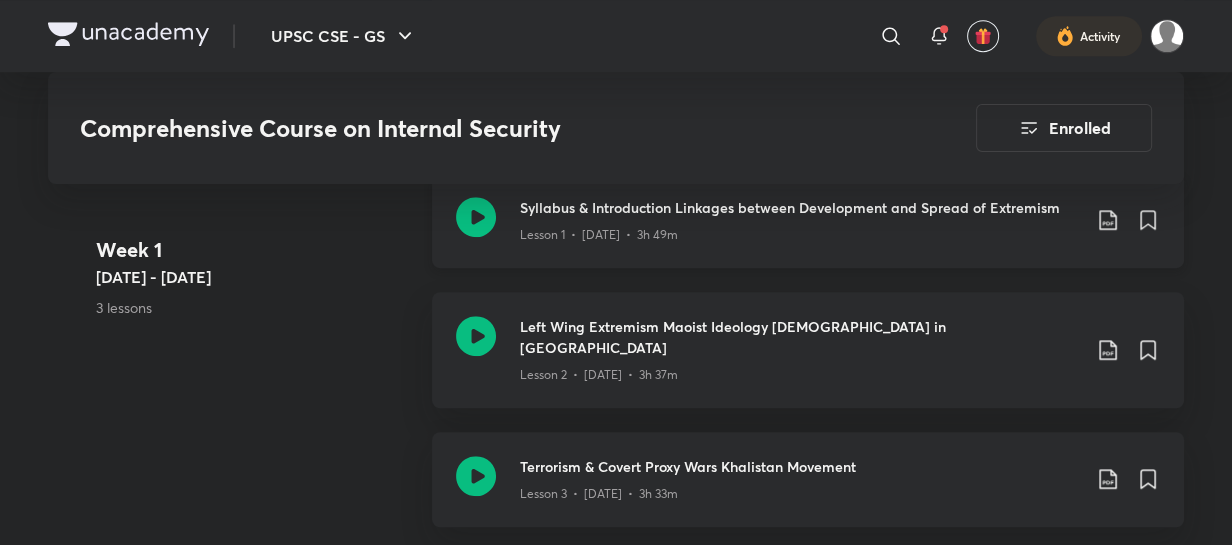 click 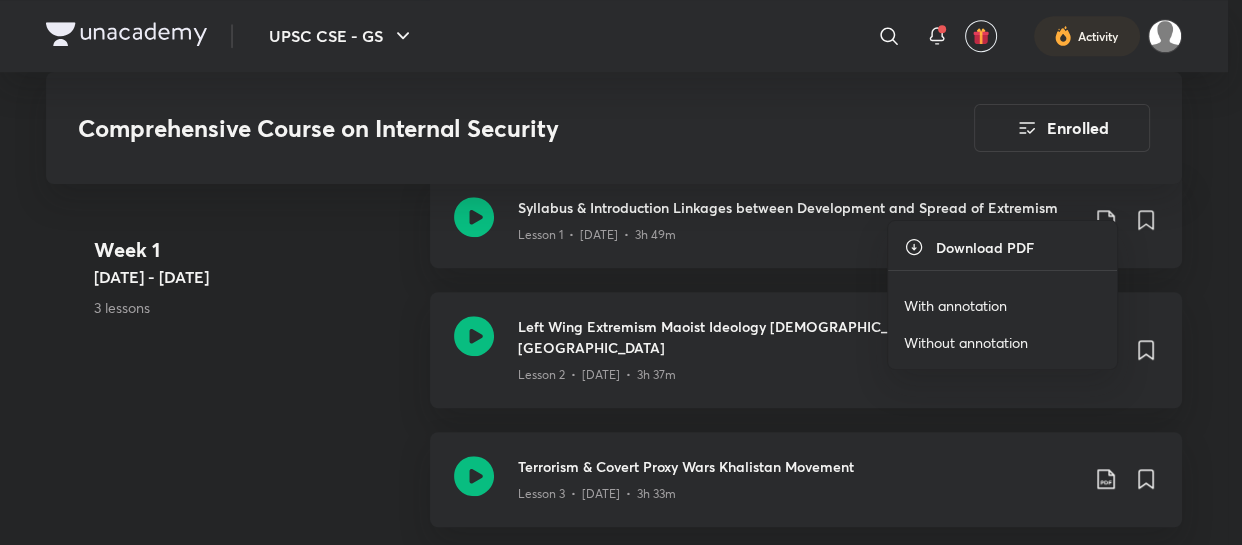 click on "With annotation" at bounding box center [955, 305] 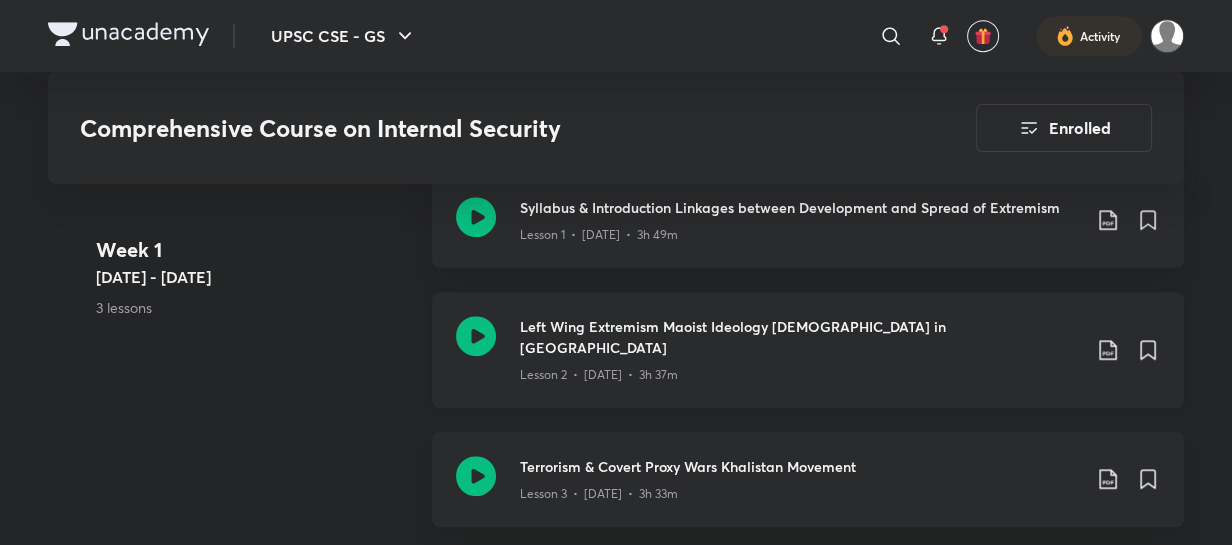 click 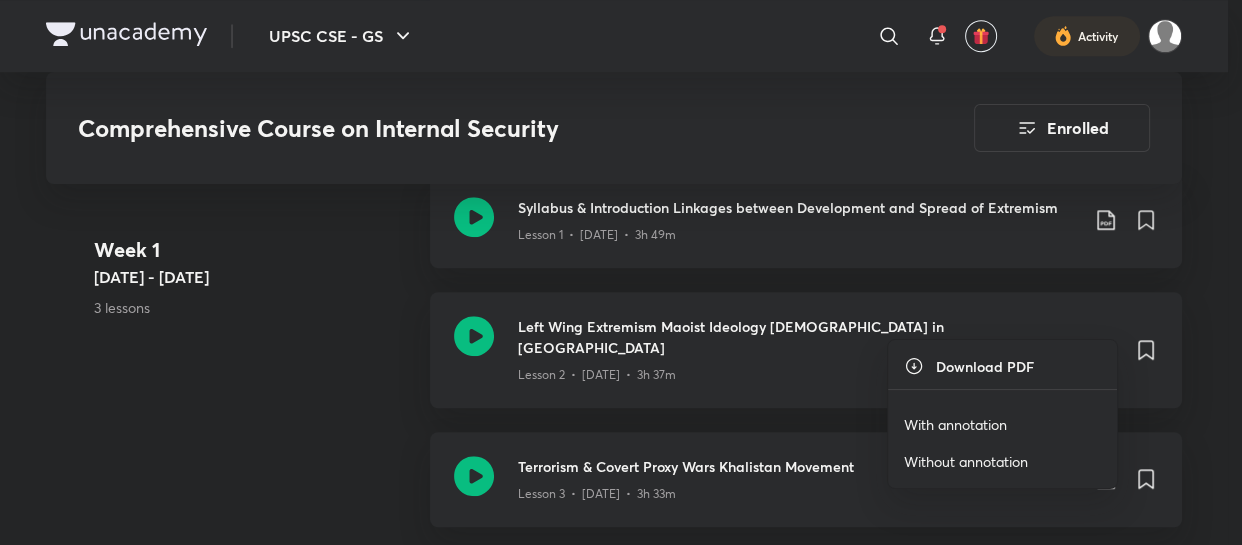 click on "With annotation" at bounding box center (955, 424) 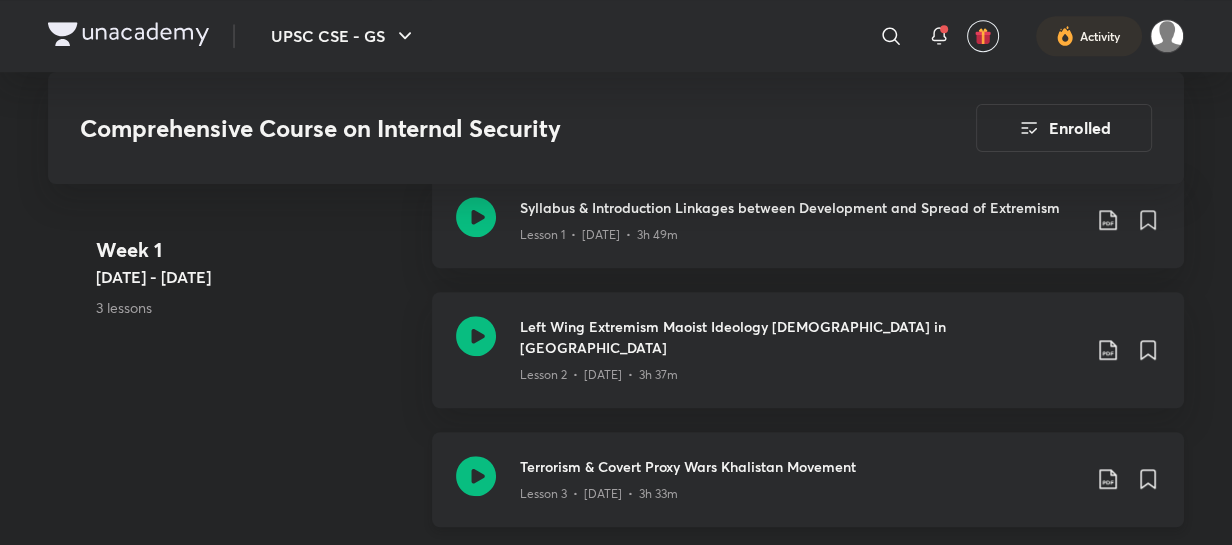 click 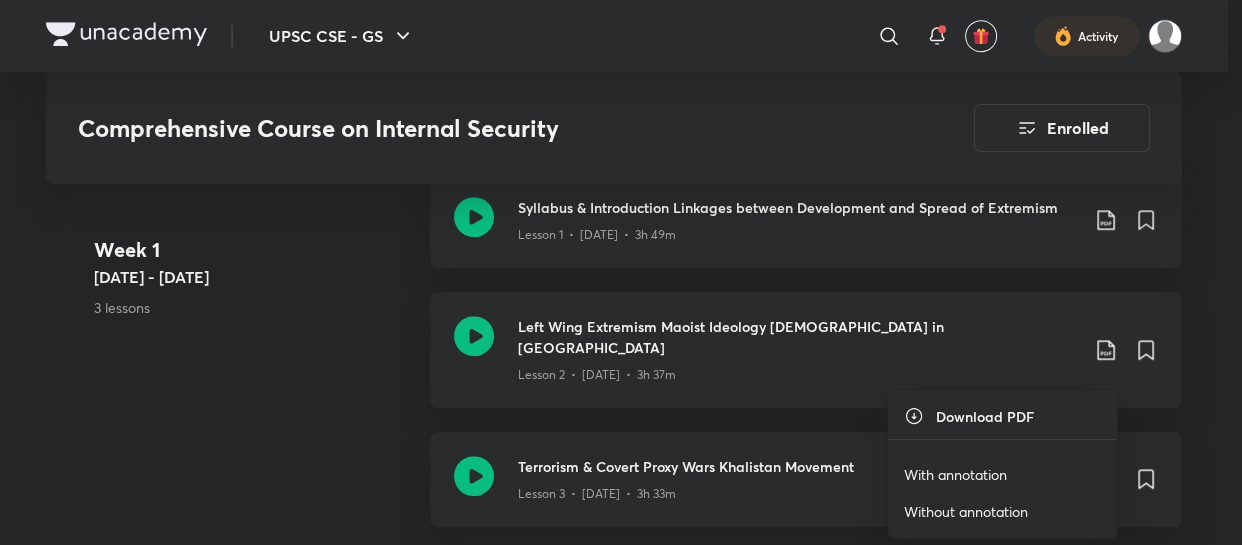 click on "With annotation" at bounding box center (955, 474) 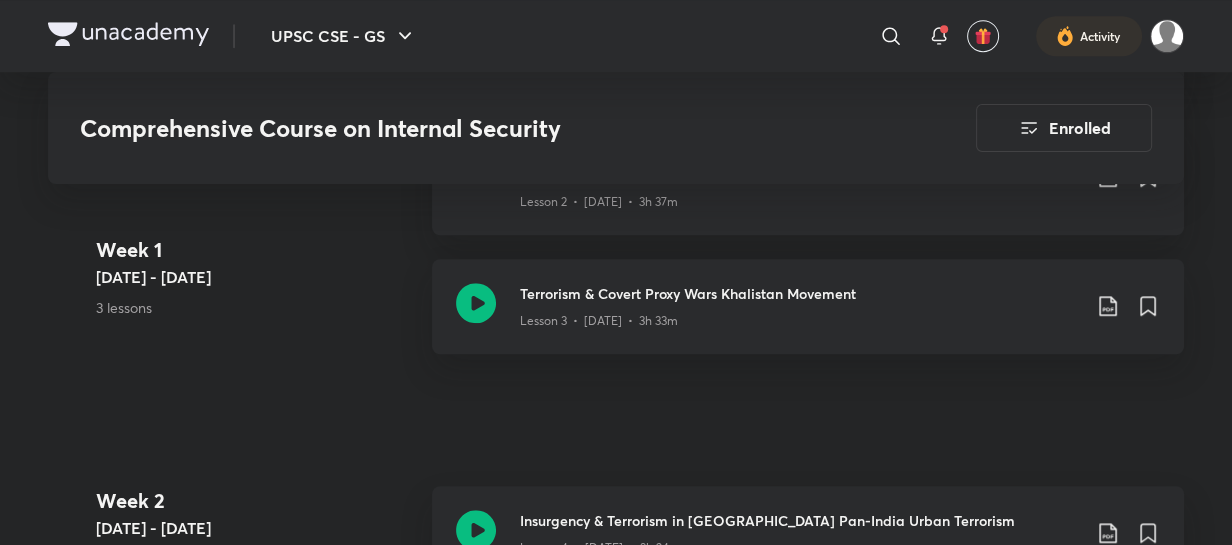 scroll, scrollTop: 1527, scrollLeft: 0, axis: vertical 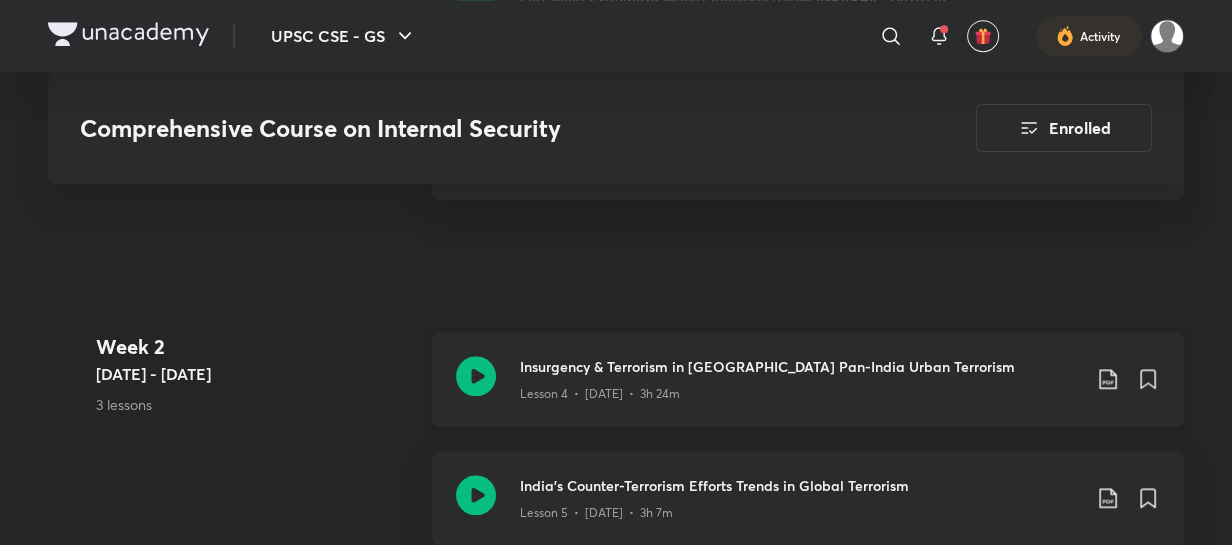 click 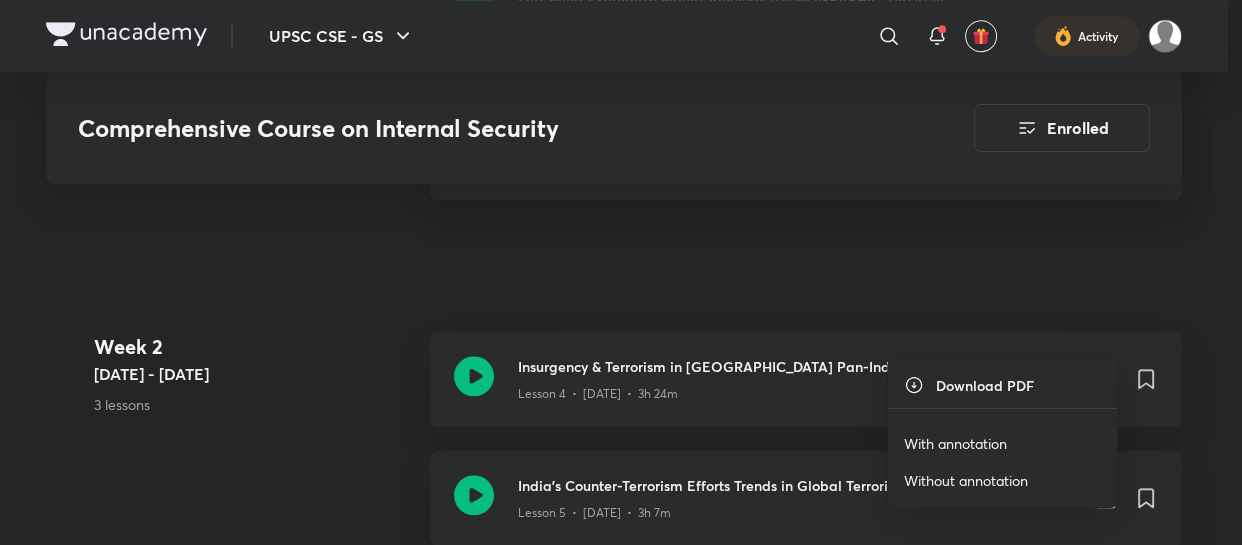 click on "With annotation" at bounding box center (955, 443) 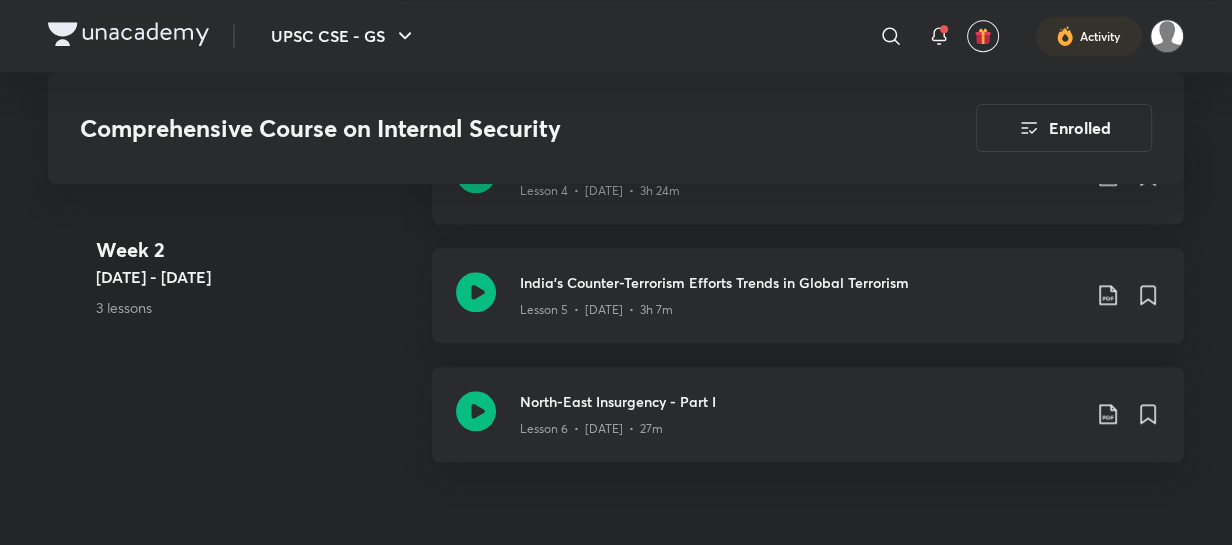 scroll, scrollTop: 1745, scrollLeft: 0, axis: vertical 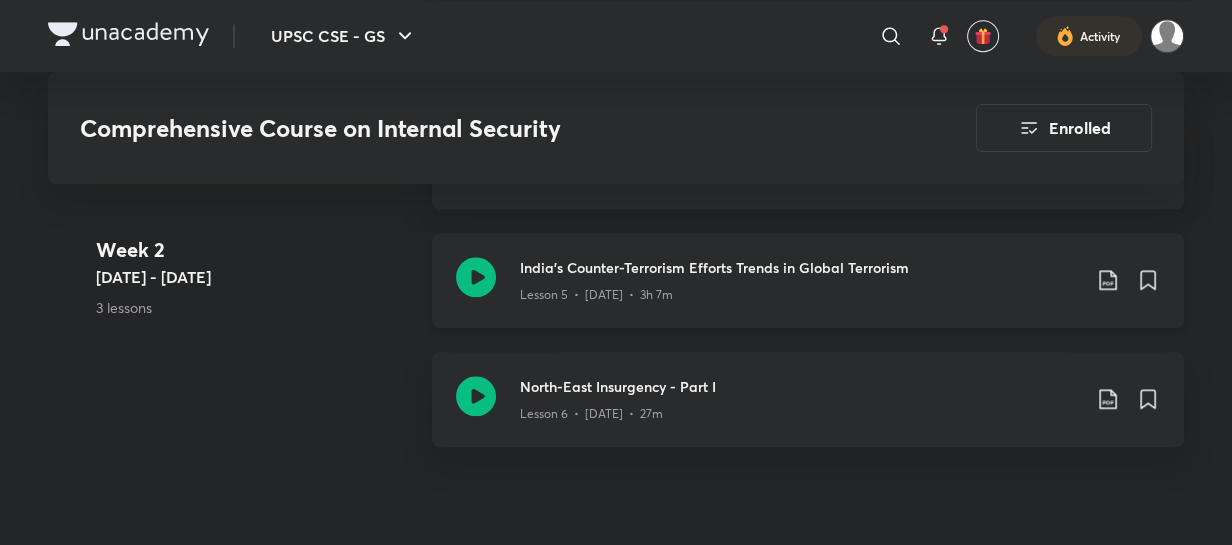 click 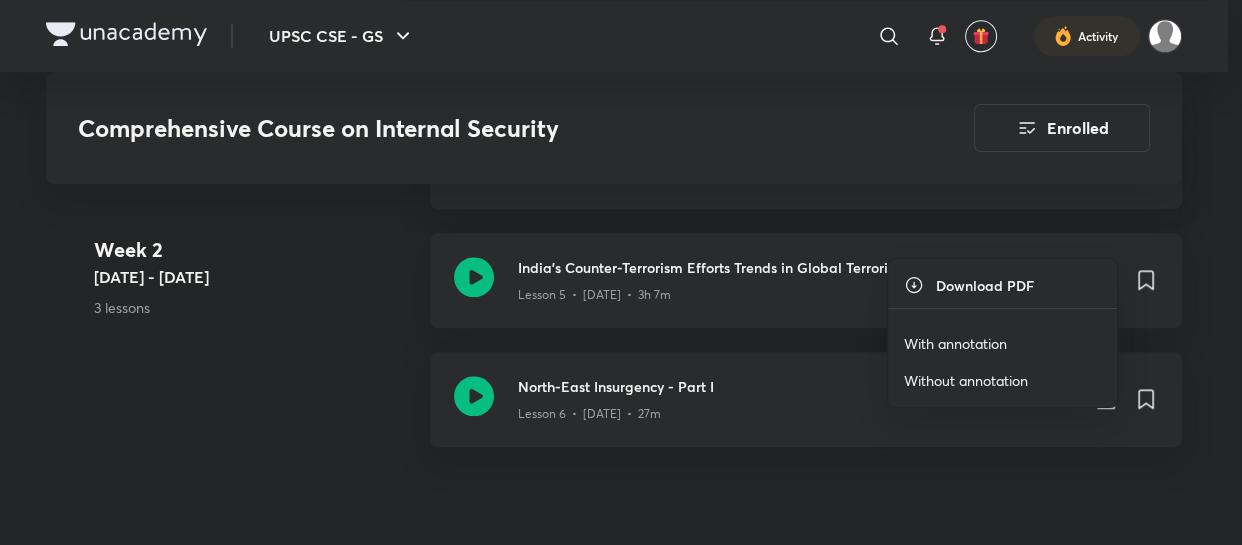 click on "With annotation" at bounding box center (955, 343) 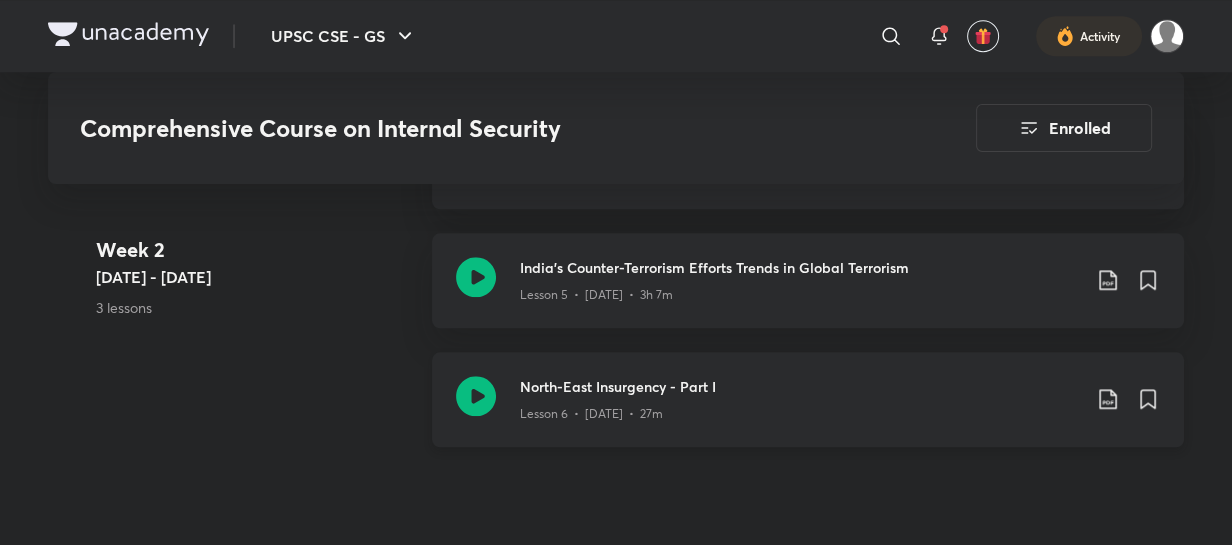 click 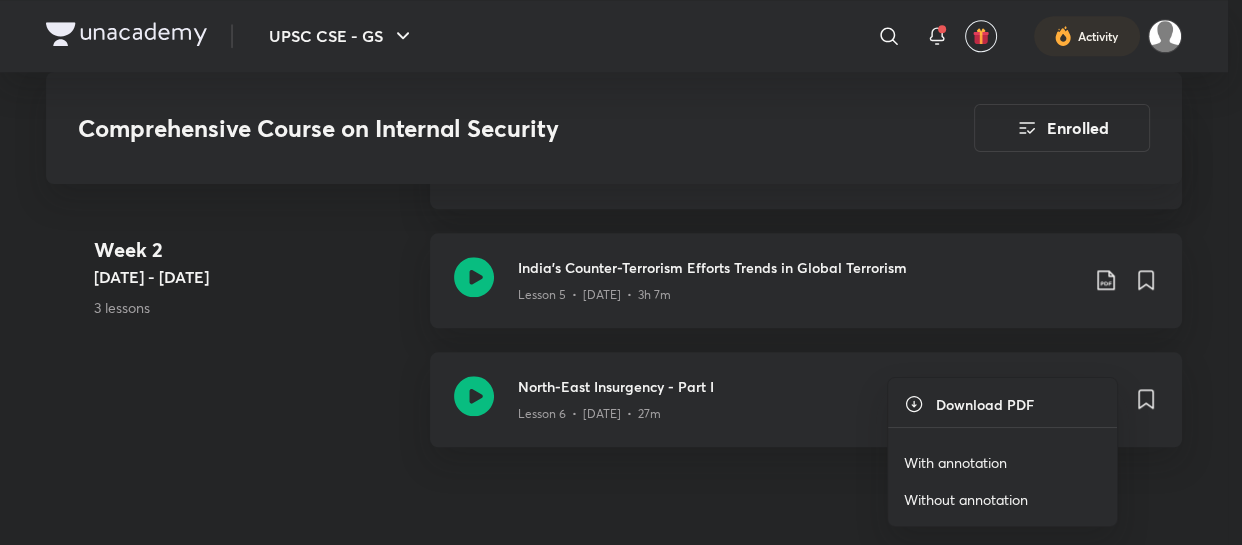 click on "With annotation" at bounding box center [955, 462] 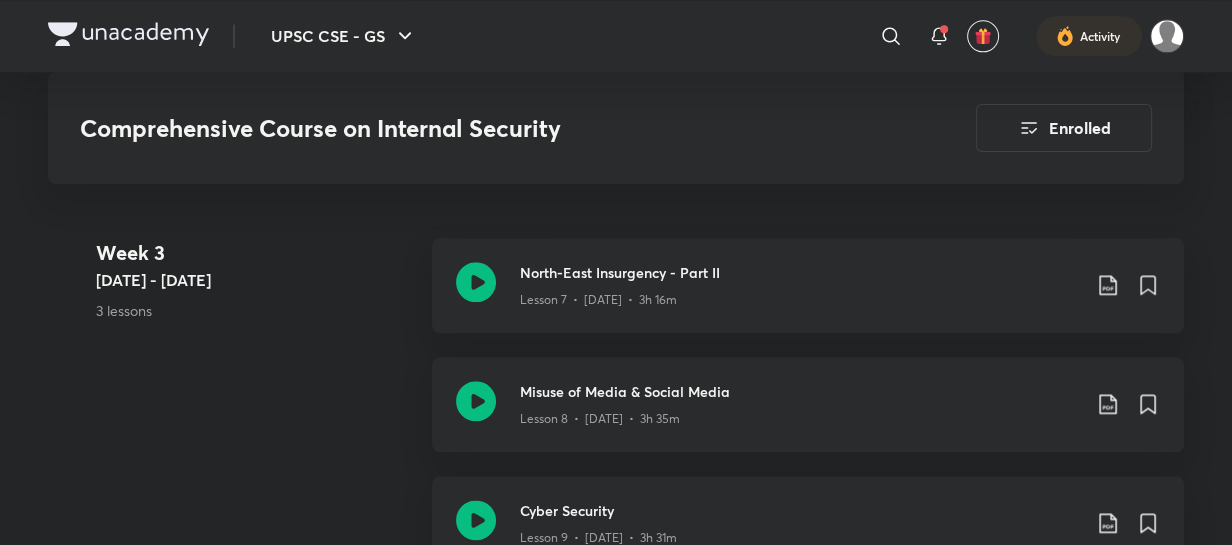 scroll, scrollTop: 2109, scrollLeft: 0, axis: vertical 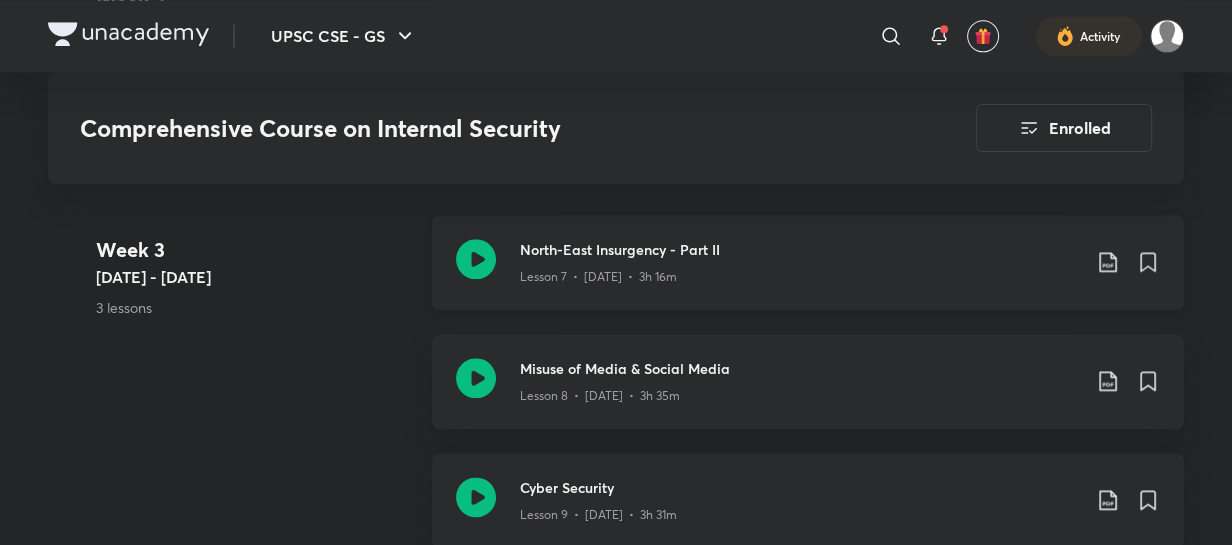 click 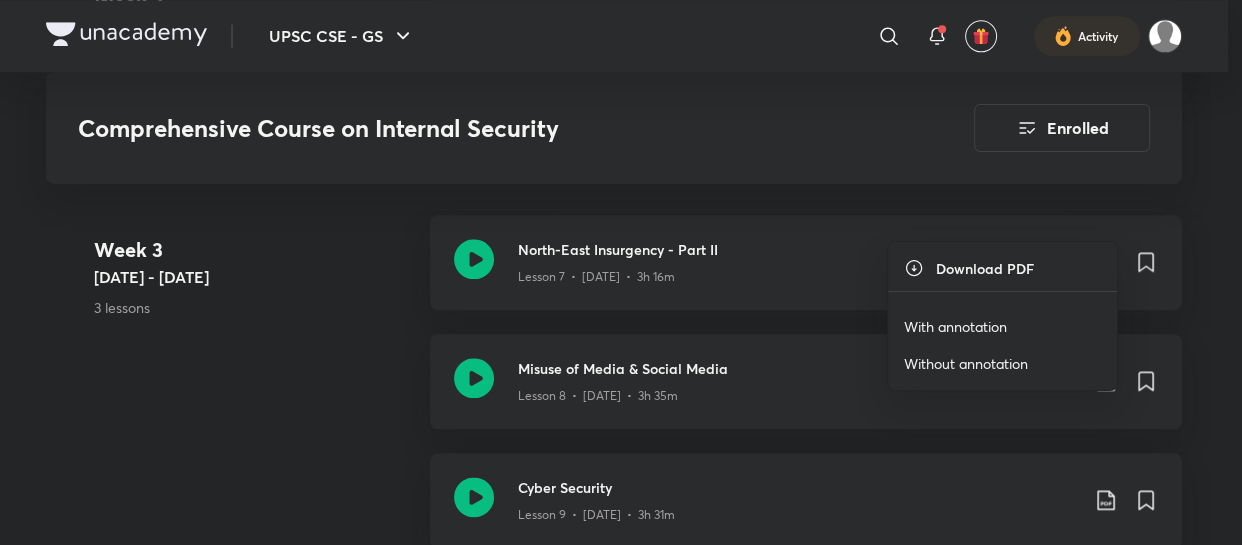 click on "With annotation" at bounding box center [955, 326] 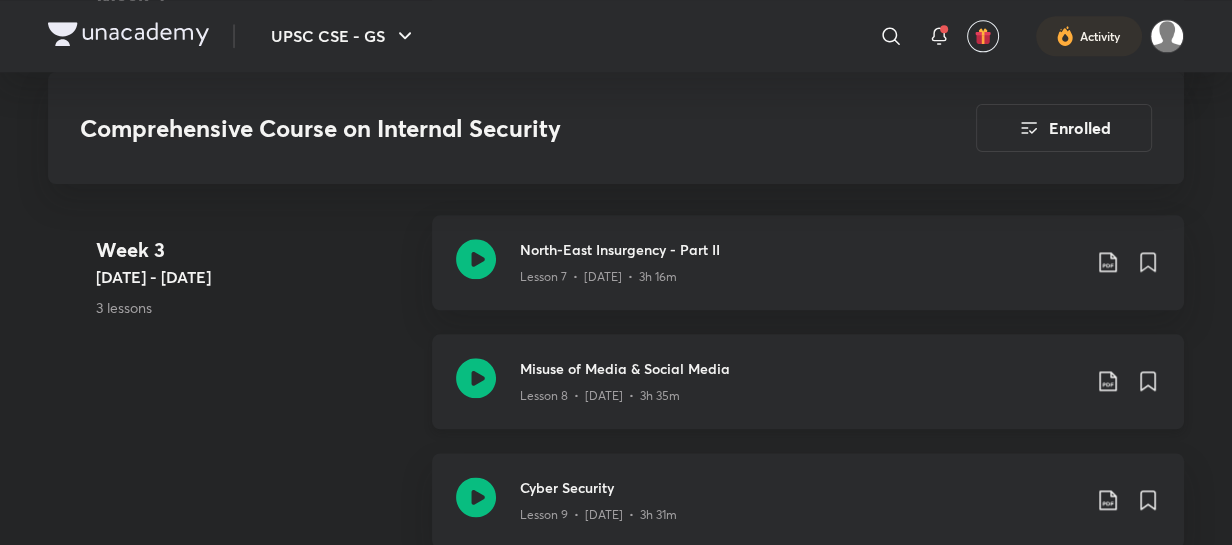 click 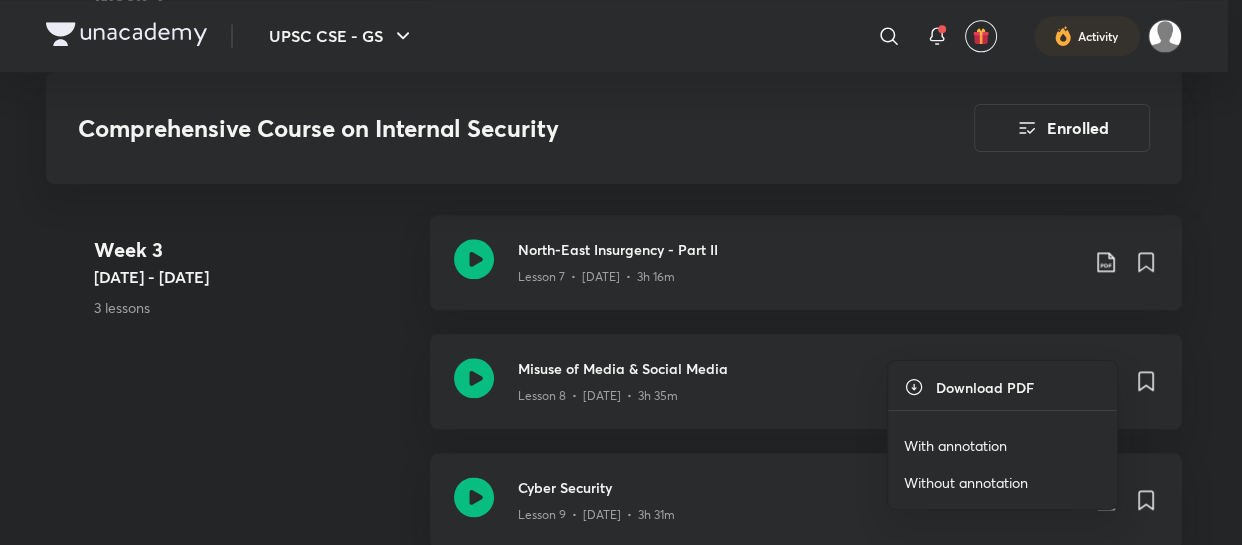 click on "With annotation" at bounding box center (955, 445) 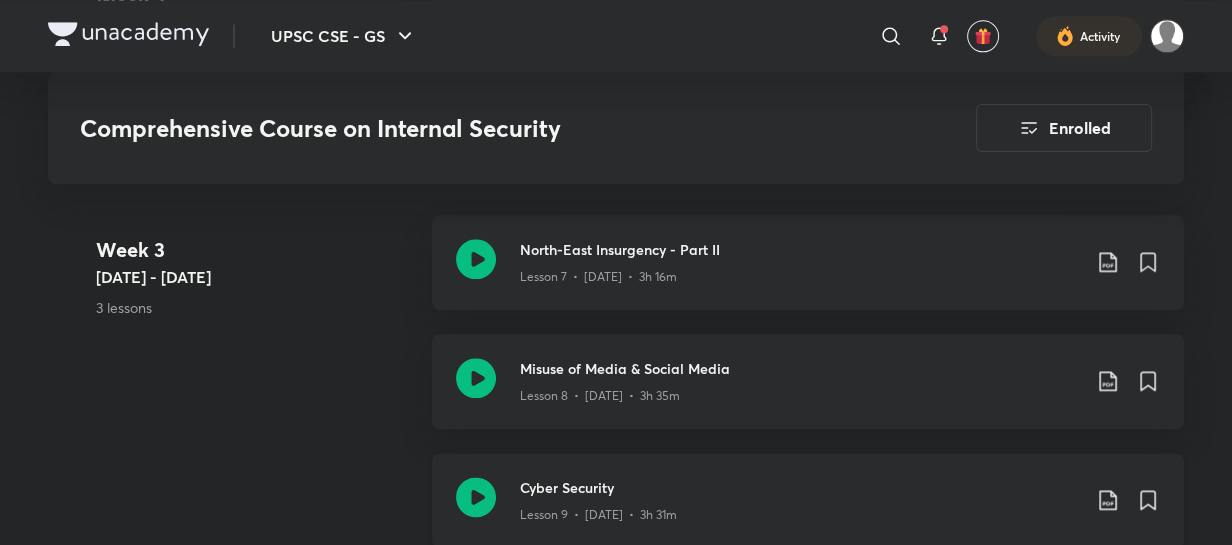 click 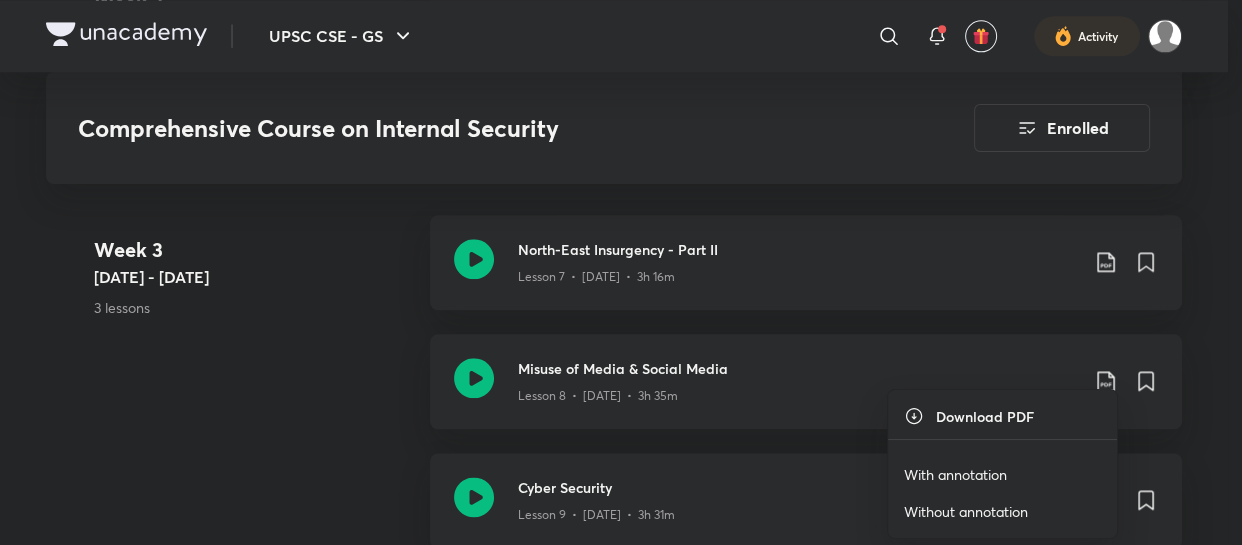click on "With annotation" at bounding box center (955, 474) 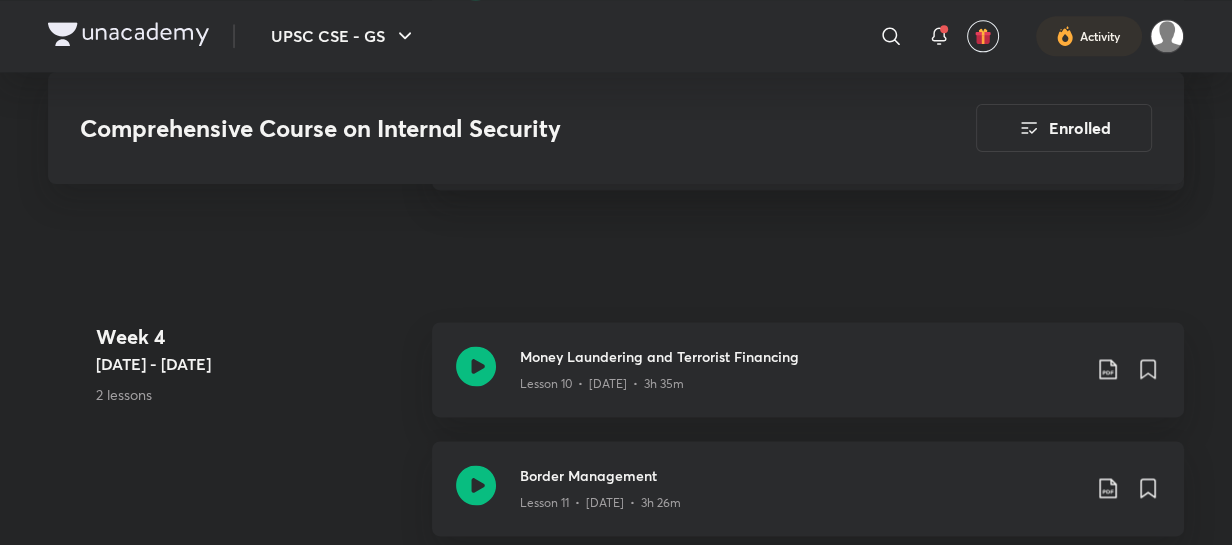 scroll, scrollTop: 2472, scrollLeft: 0, axis: vertical 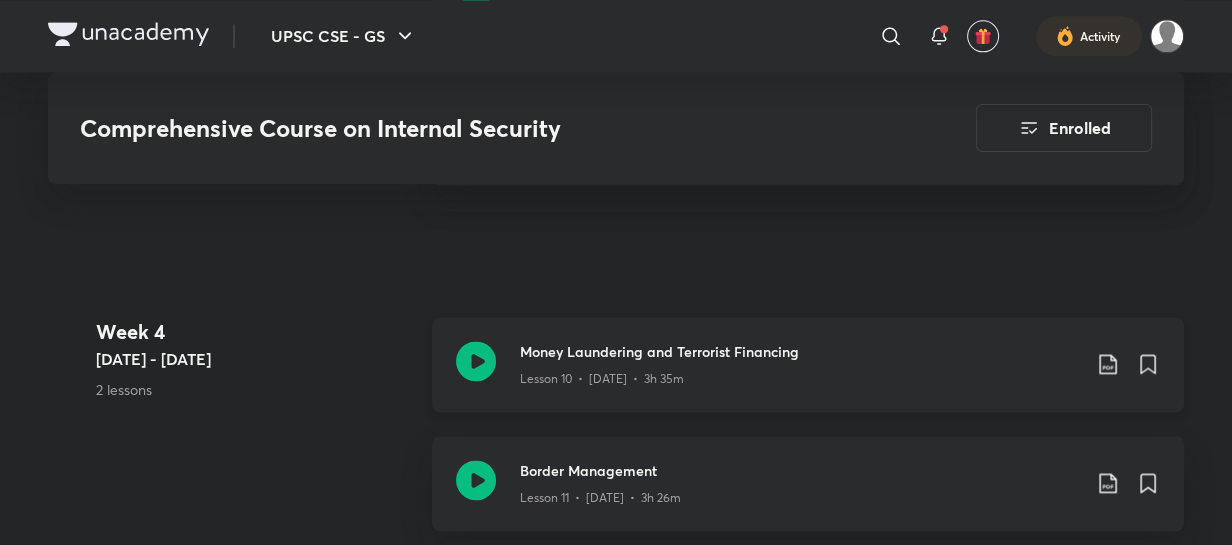 click 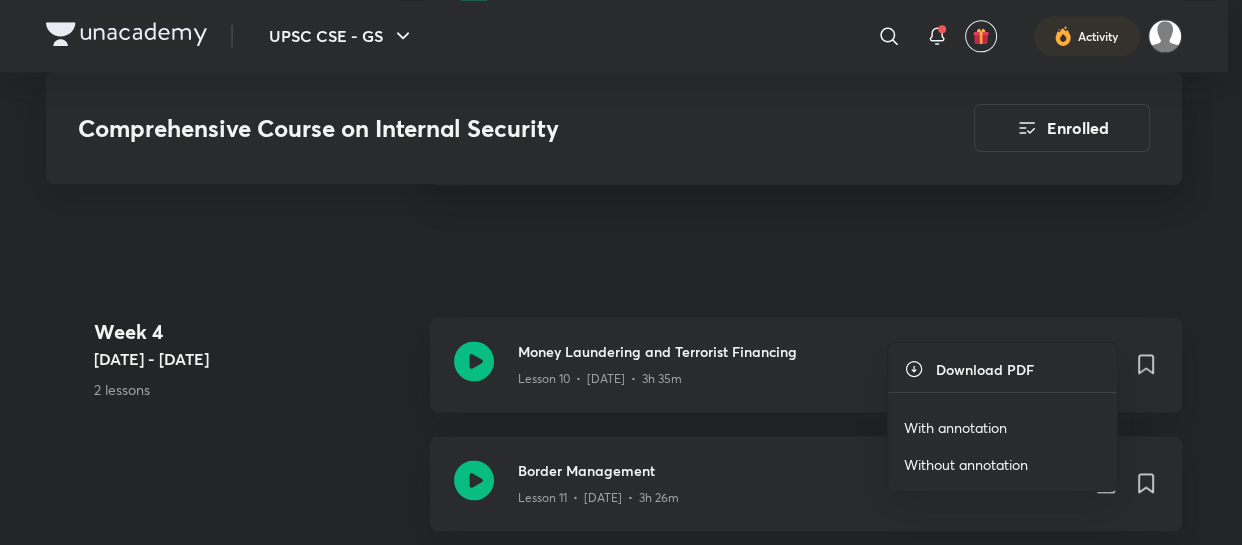 click on "With annotation" at bounding box center (955, 427) 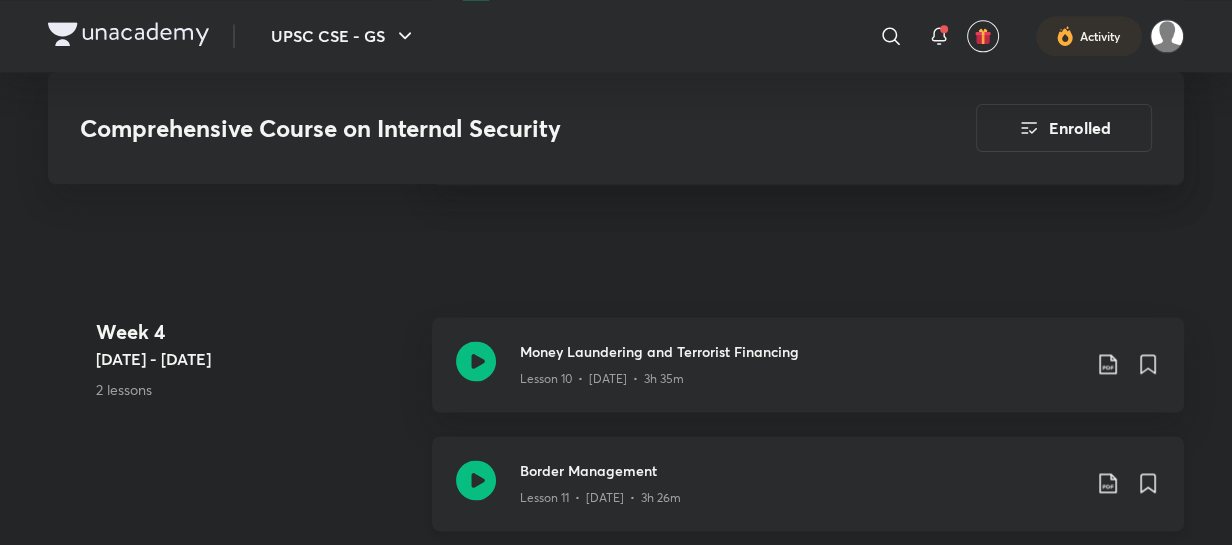 click 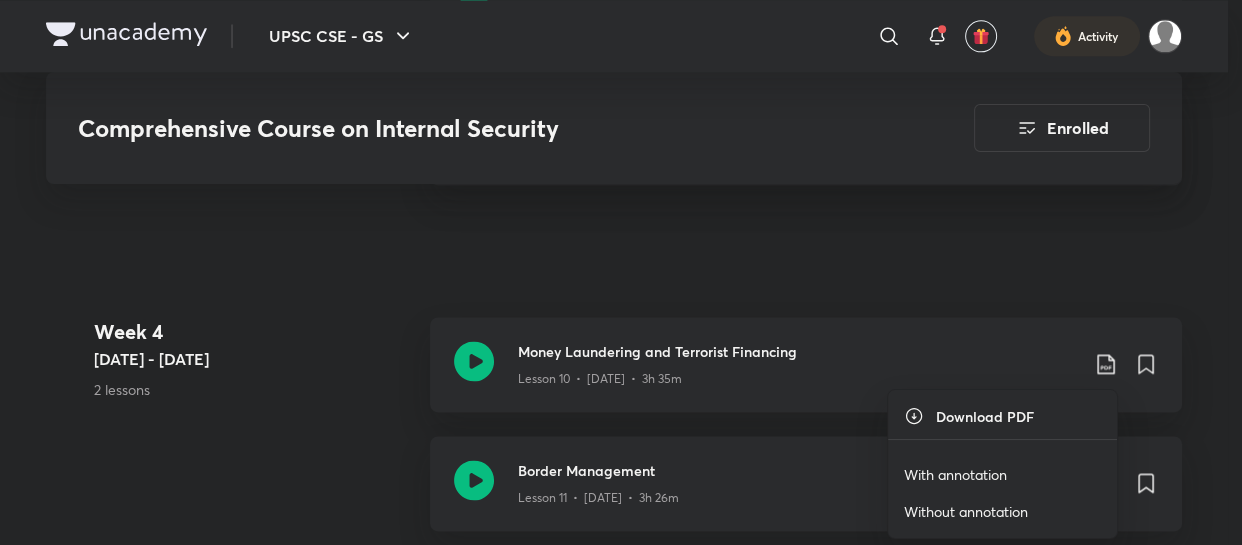 click on "With annotation" at bounding box center [955, 474] 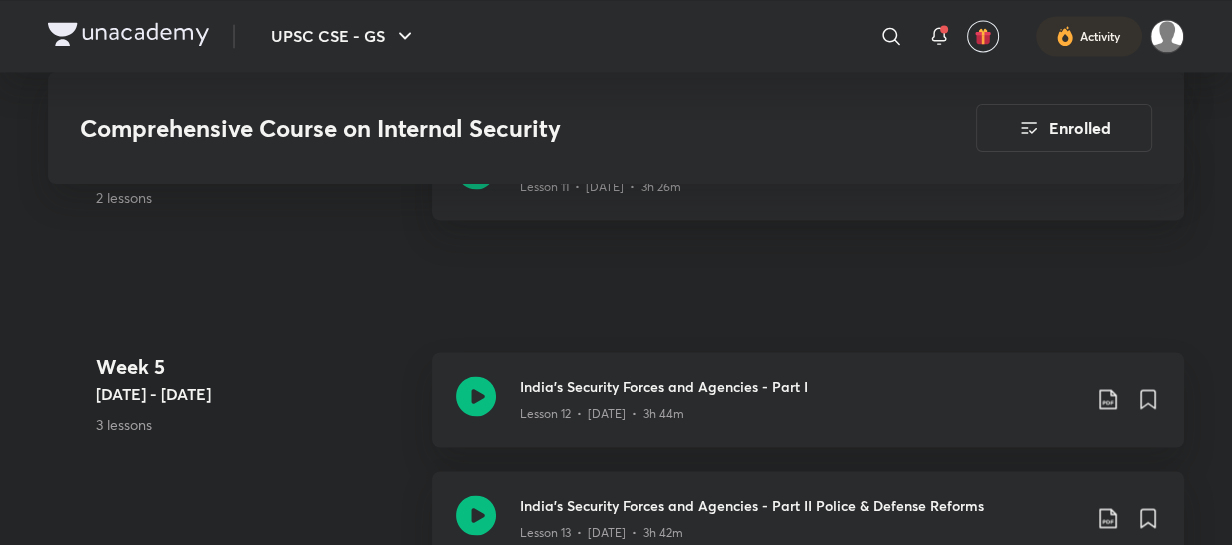 scroll, scrollTop: 2836, scrollLeft: 0, axis: vertical 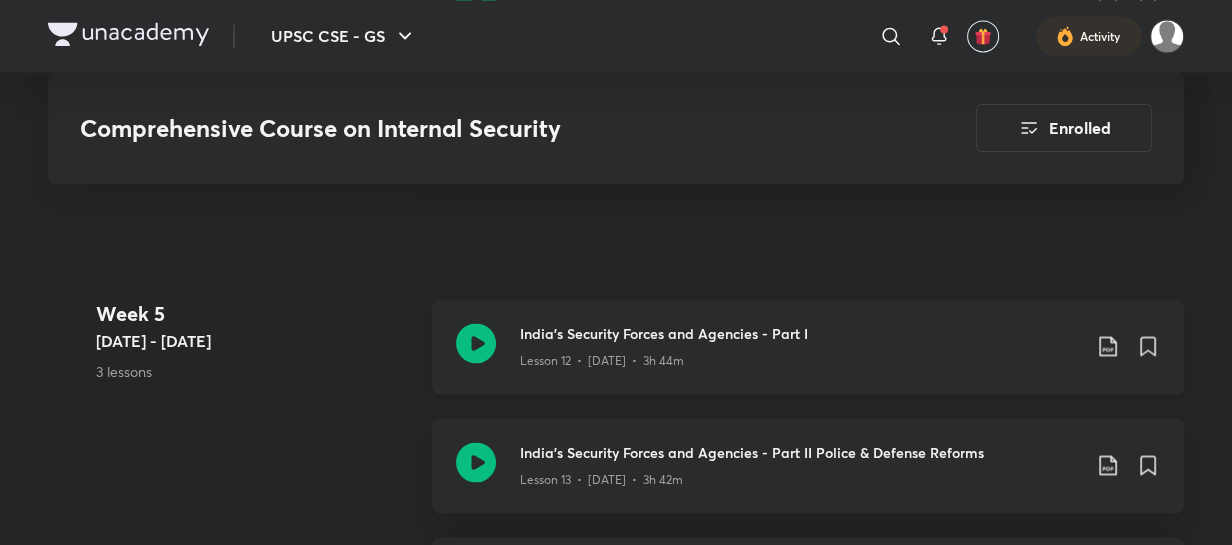 click 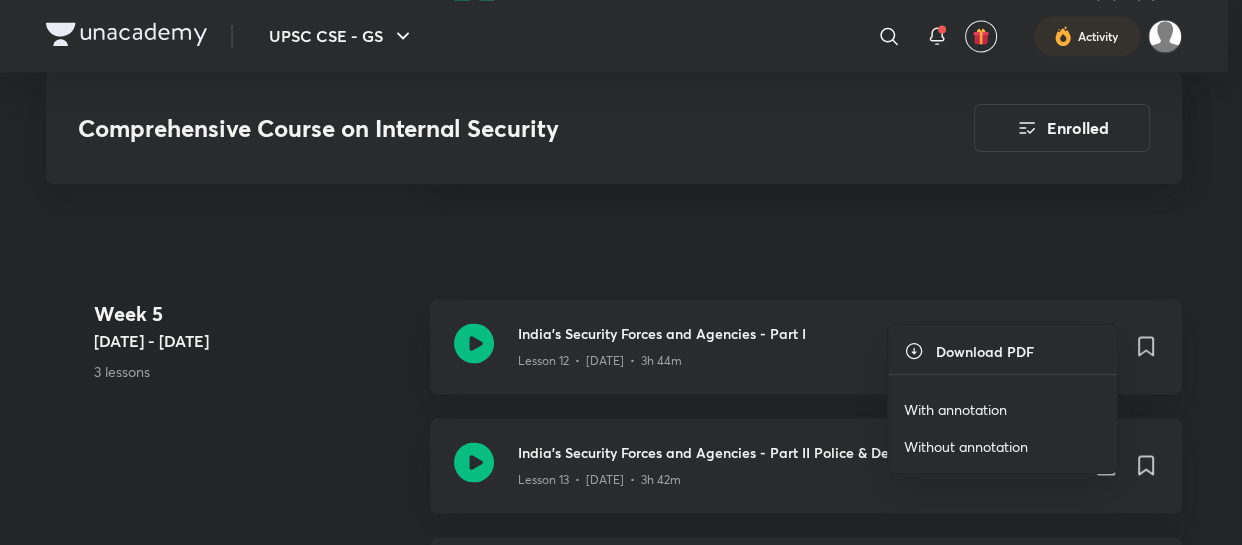 click on "With annotation" at bounding box center (955, 409) 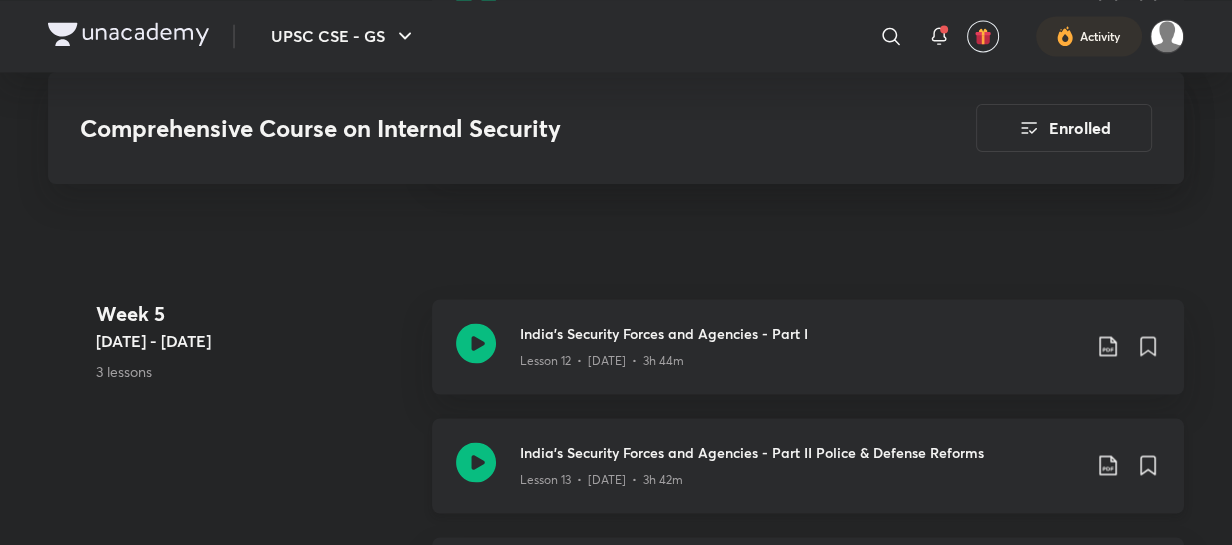 click 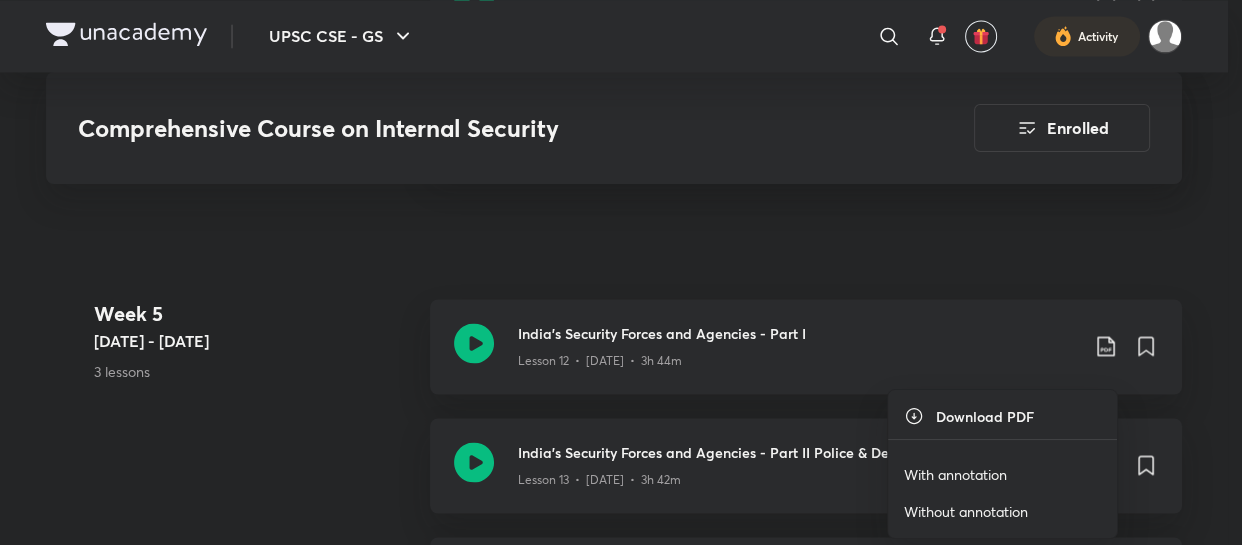 click on "With annotation" at bounding box center [955, 474] 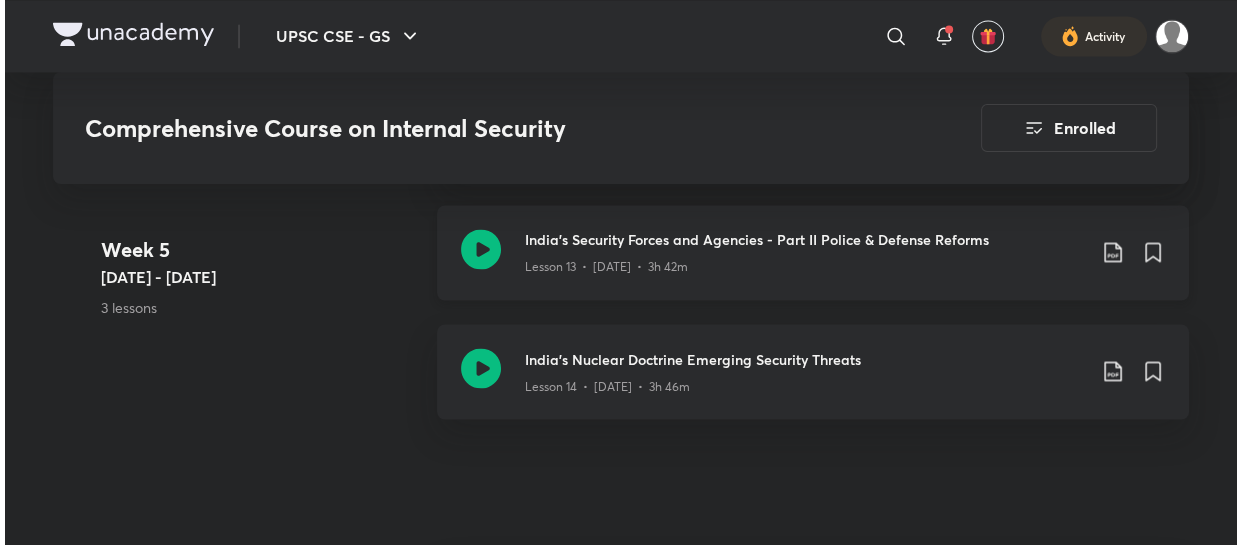 scroll, scrollTop: 3127, scrollLeft: 0, axis: vertical 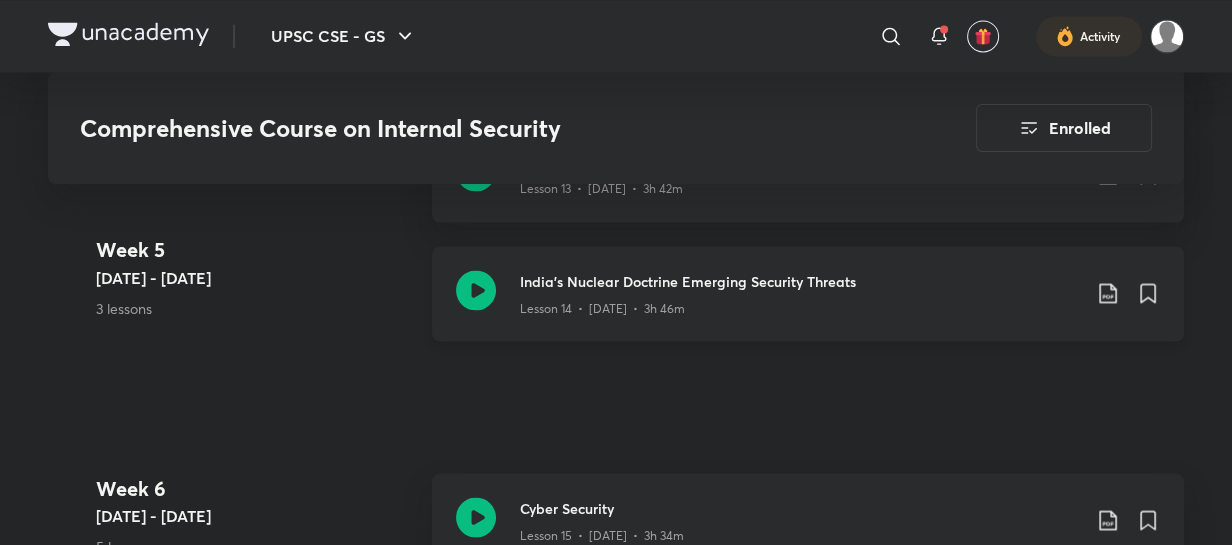 click 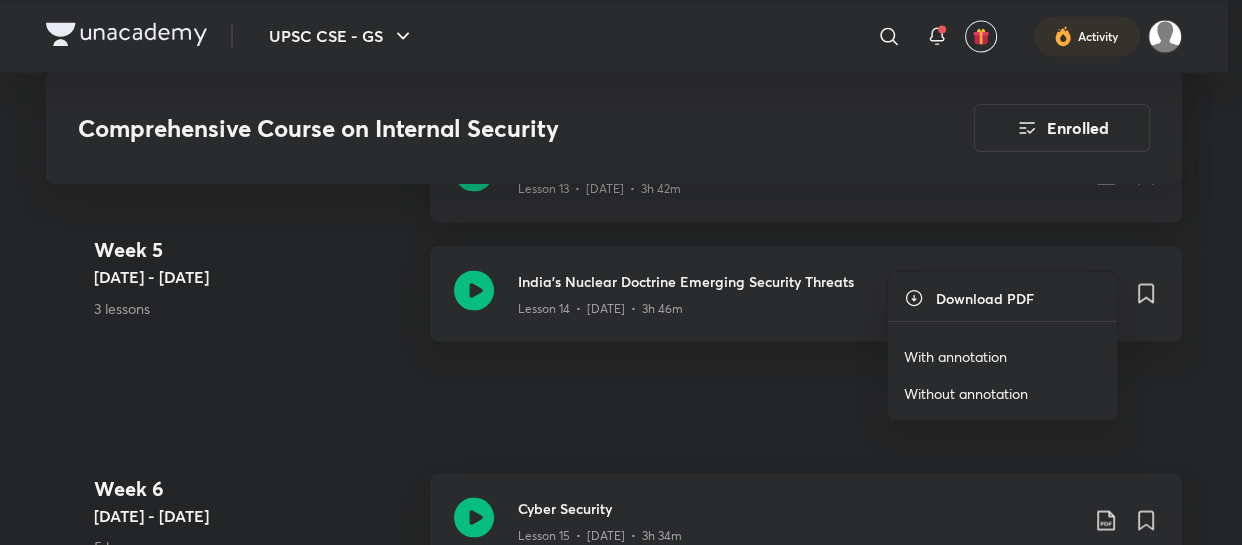 click on "With annotation" at bounding box center (1002, 356) 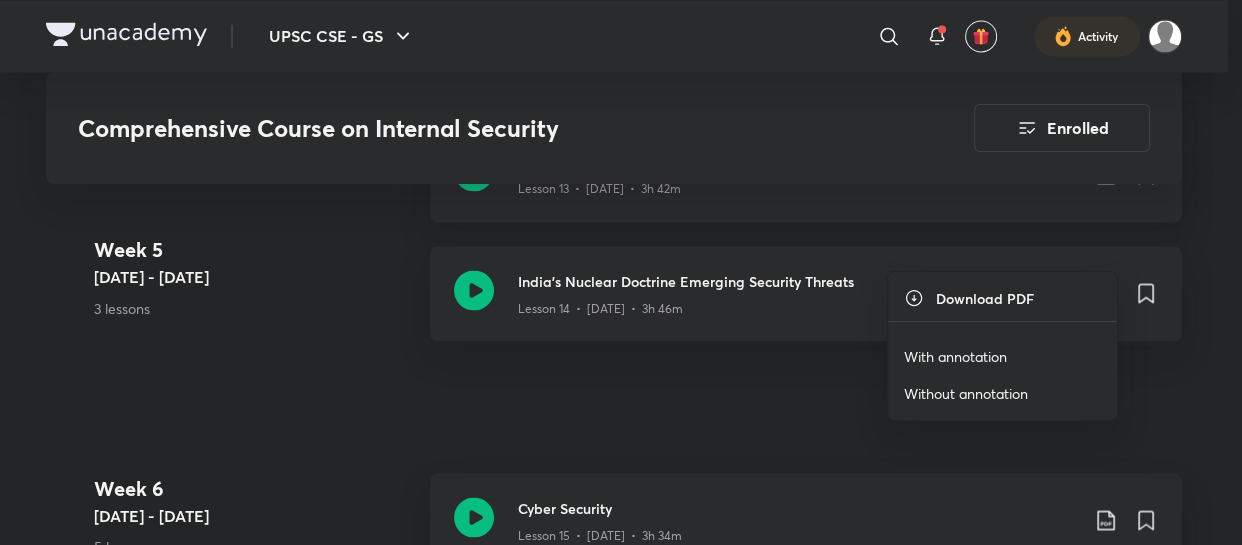 click on "With annotation" at bounding box center (955, 356) 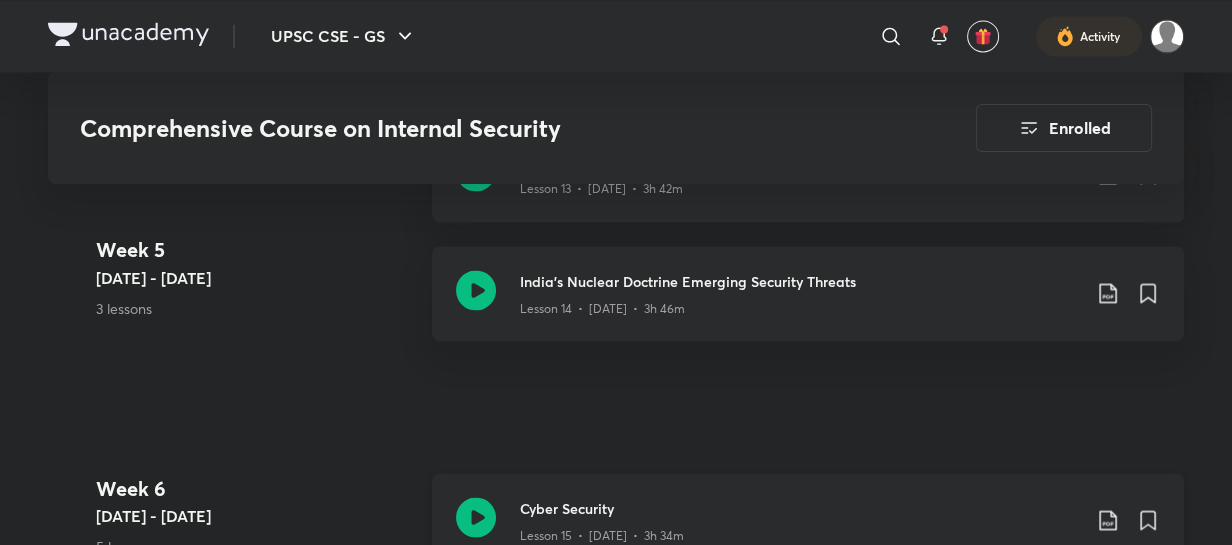 click 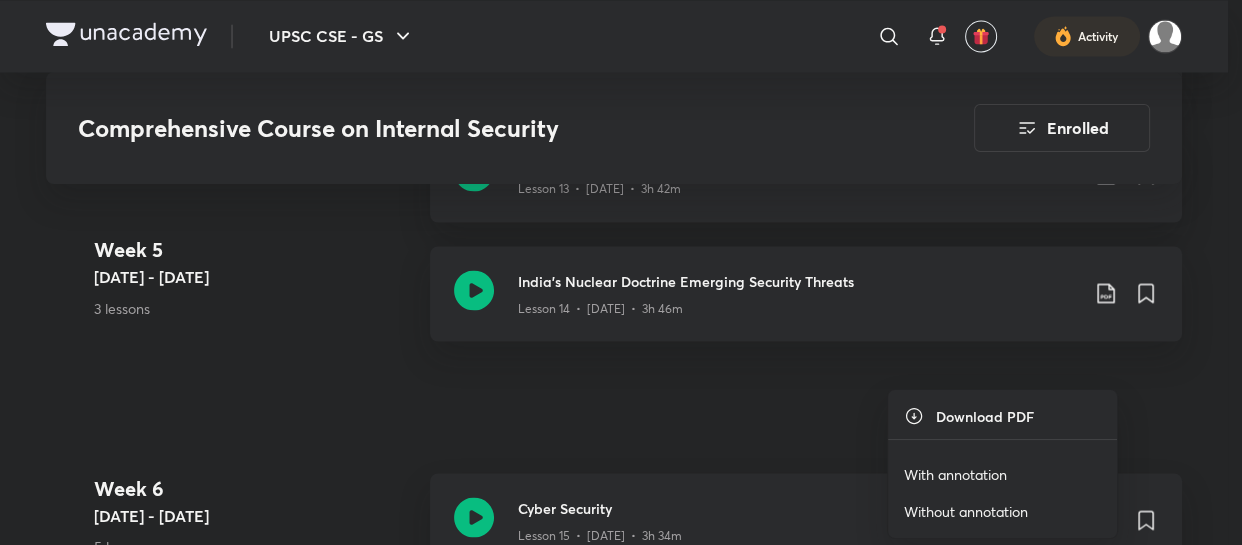 click on "With annotation" at bounding box center (955, 474) 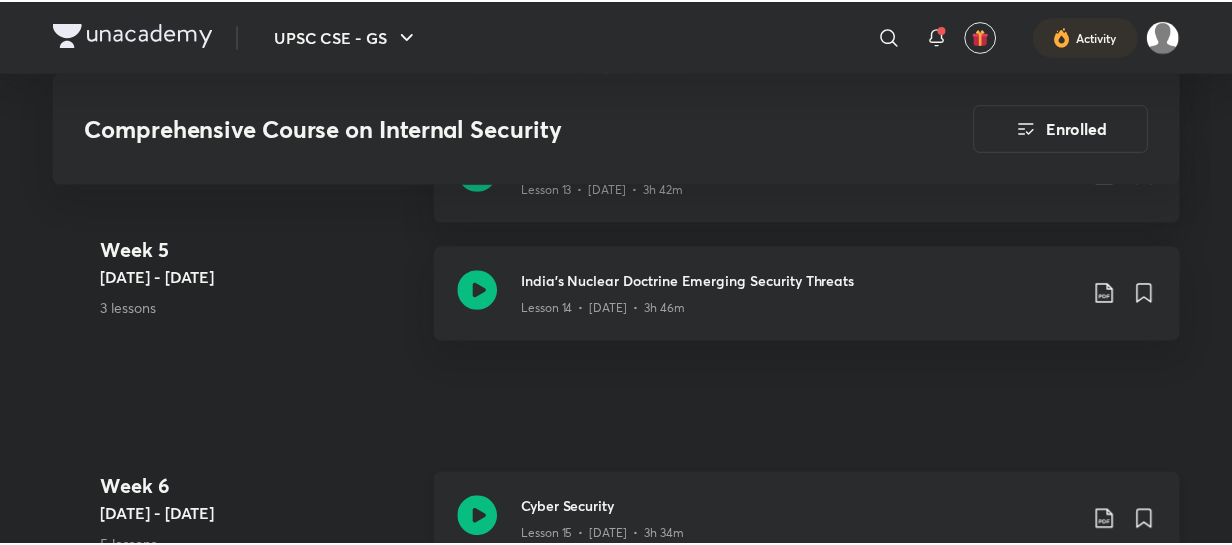 scroll, scrollTop: 3130, scrollLeft: 0, axis: vertical 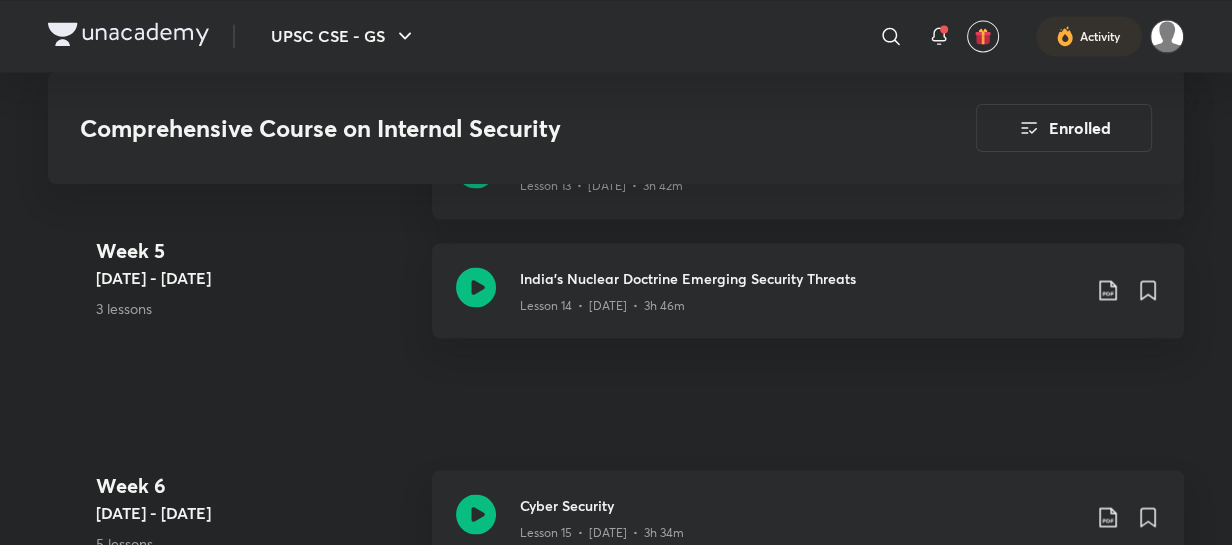 click on "Comprehensive Course on Internal Security Enrolled UPSC CSE - GS Centre Syllabus Security Issues English Comprehensive Course on Internal Security [PERSON_NAME] N In this course, Educator [PERSON_NAME] N will provide in-depth knowledge on Internal Security to crack UPSC CSE 2025-26. The course will be helpful for aspirants preparing for UPSC CSE - GS. Learners at any stage of t...  Read more Updates About Enrolled Learn everyday from planner Choose a preferred time & watch these classes right from your planner Add to Planner Demo classes   Watch free classes by the educators of this batch   606 Hinglish Practice & Strategy Strategy for IR/Current Affairs [PERSON_NAME] N [DATE] • 1h  Resume Lesson 2 from 0:00mins Left Wing Extremism Maoist Ideology [DEMOGRAPHIC_DATA] in [GEOGRAPHIC_DATA] Lesson 2  •  [DATE]  •  3h 37m  Week [DATE] - [DATE] 3 lessons Syllabus & Introduction Linkages between Development and Spread of Extremism Lesson 1  •  [DATE]  •  3h 49m  Left Wing Extremism Maoist Ideology [DEMOGRAPHIC_DATA] in [GEOGRAPHIC_DATA] Week 2 Week 3" at bounding box center [616, -551] 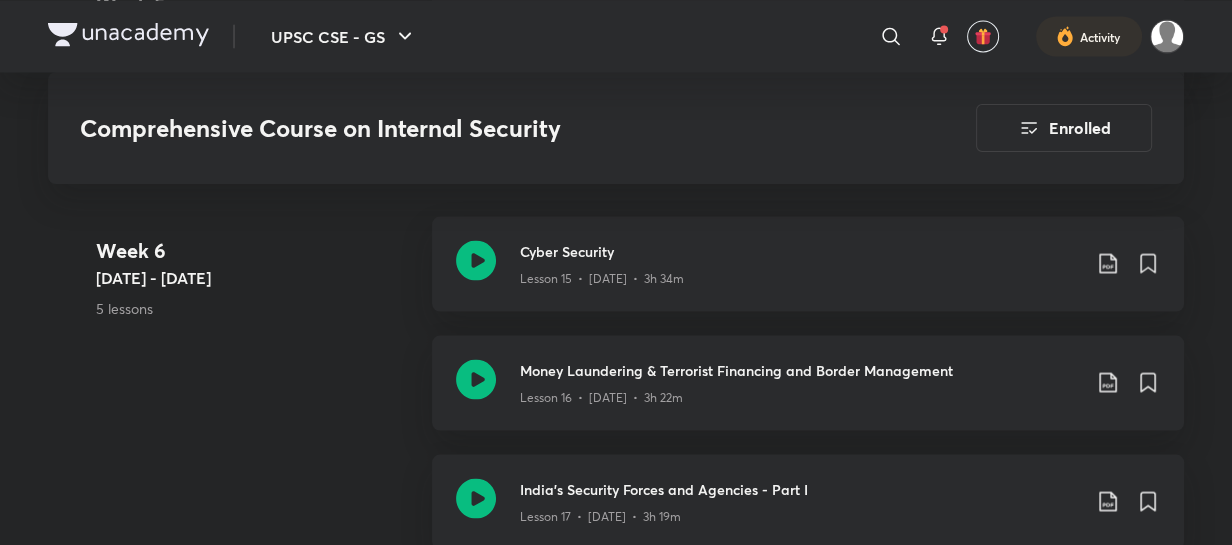 scroll, scrollTop: 3420, scrollLeft: 0, axis: vertical 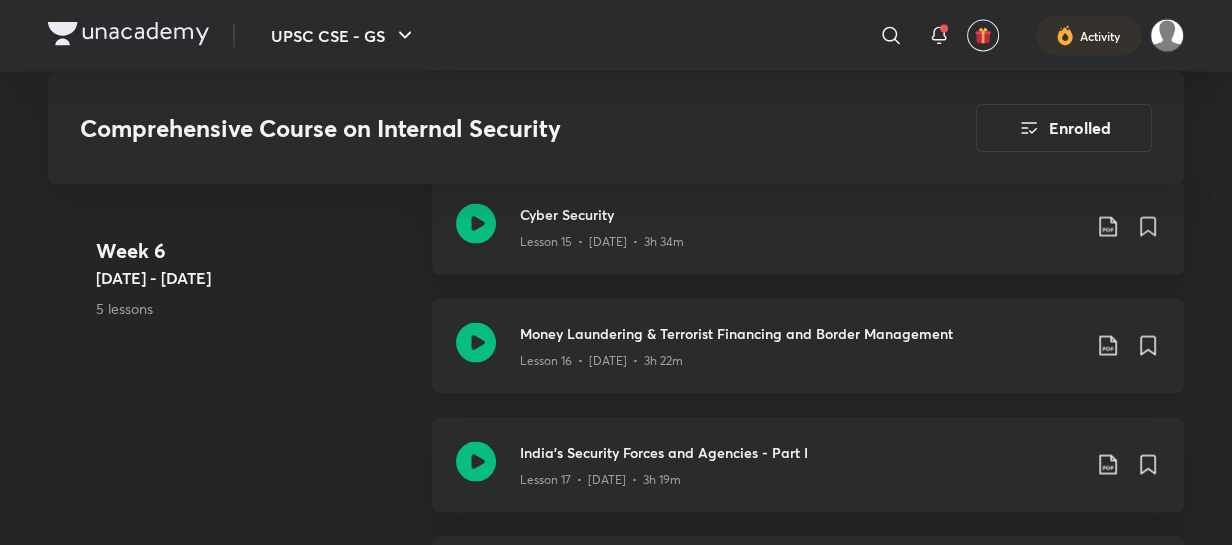 click 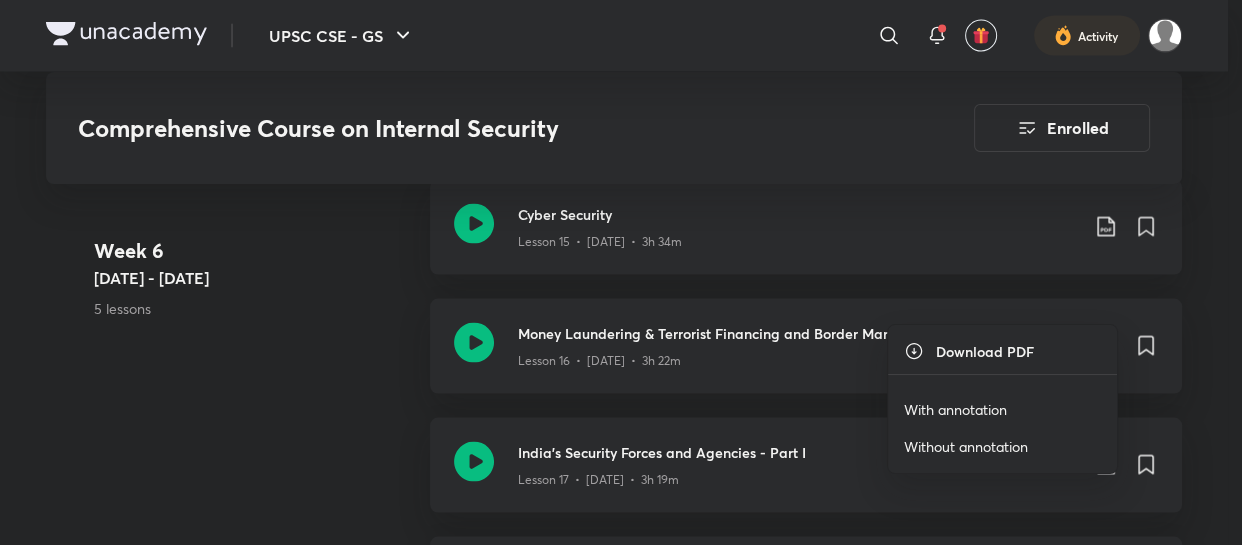 click on "With annotation" at bounding box center [955, 409] 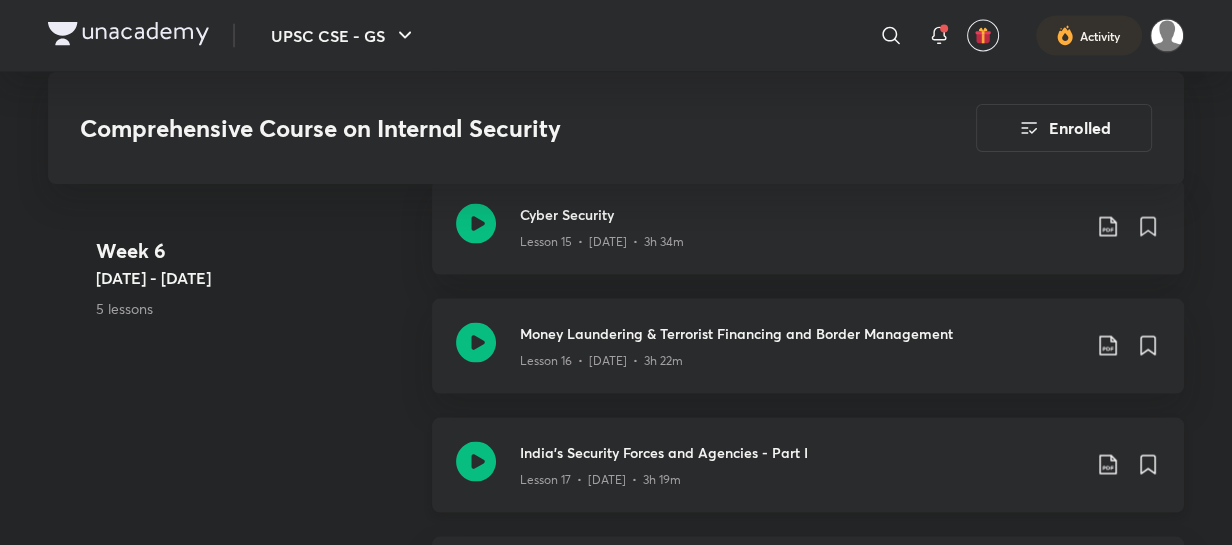 click 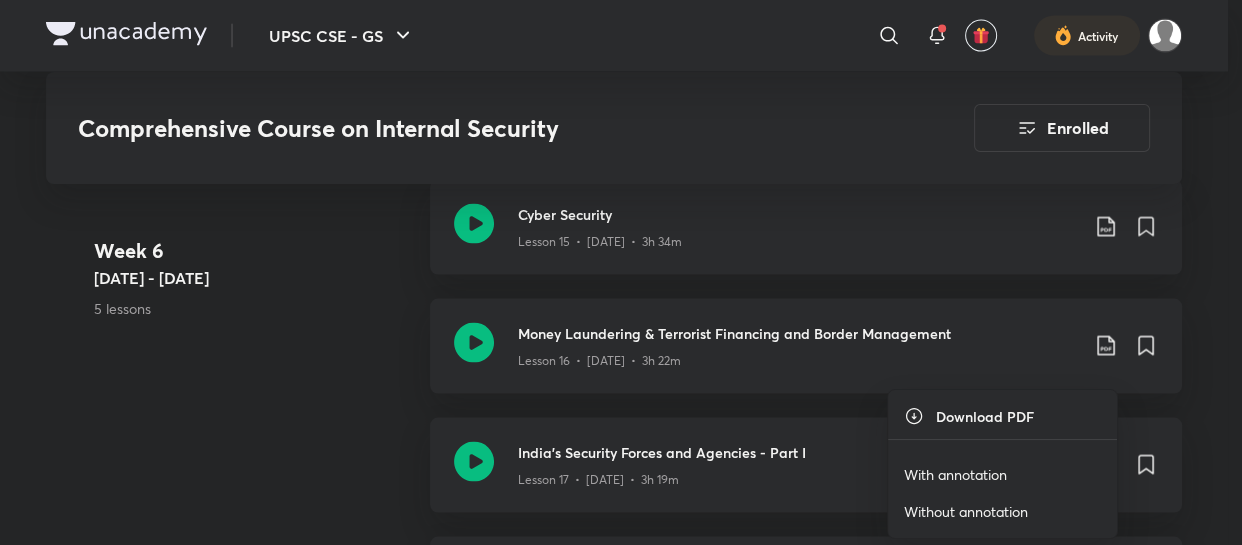 click on "With annotation" at bounding box center [955, 474] 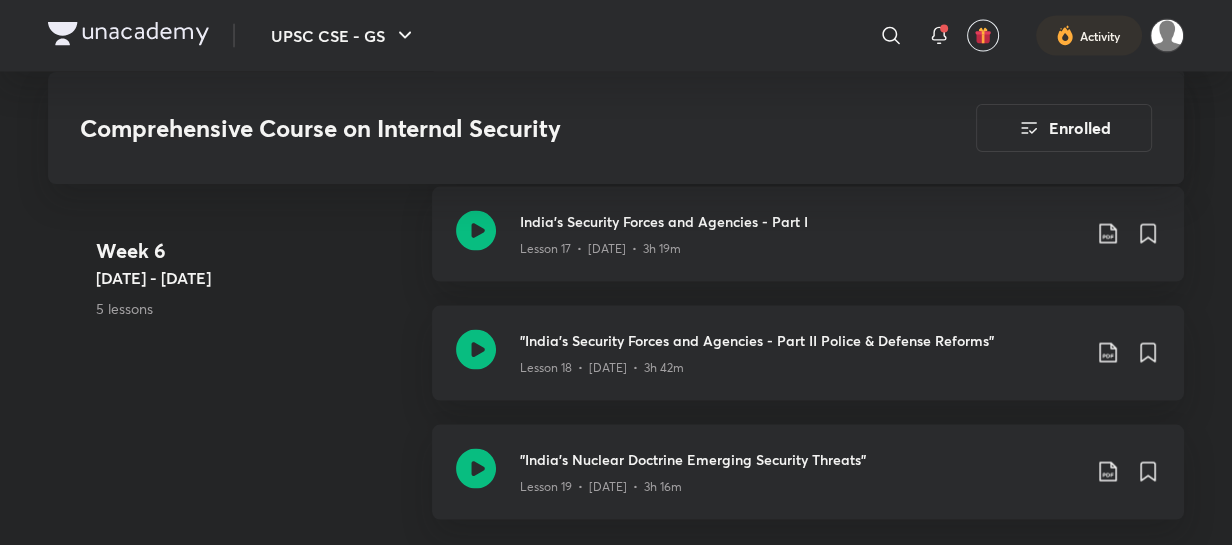 scroll, scrollTop: 3711, scrollLeft: 0, axis: vertical 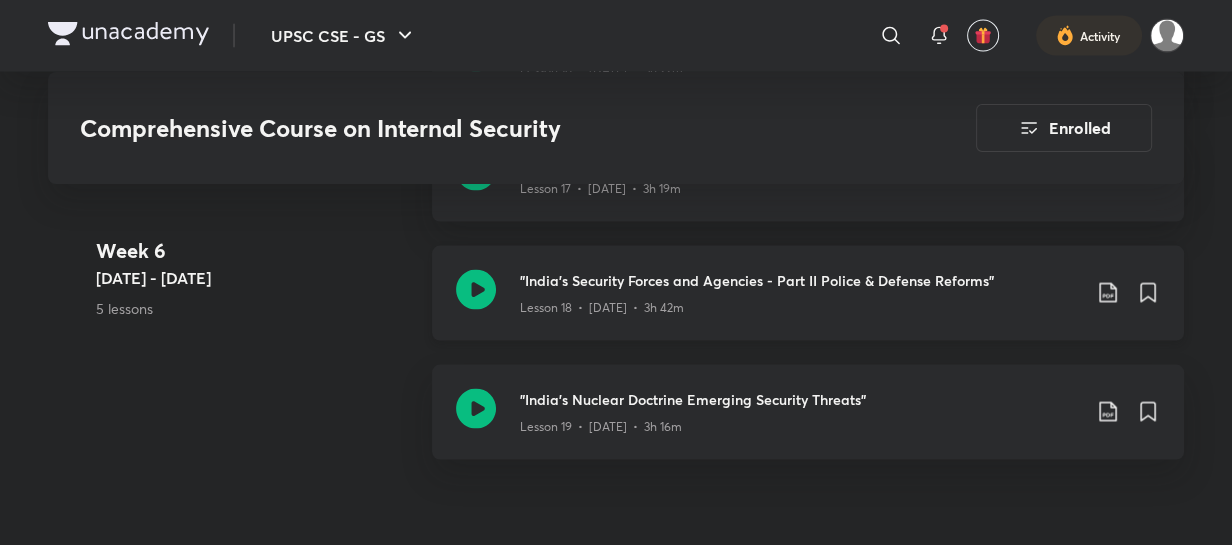 click 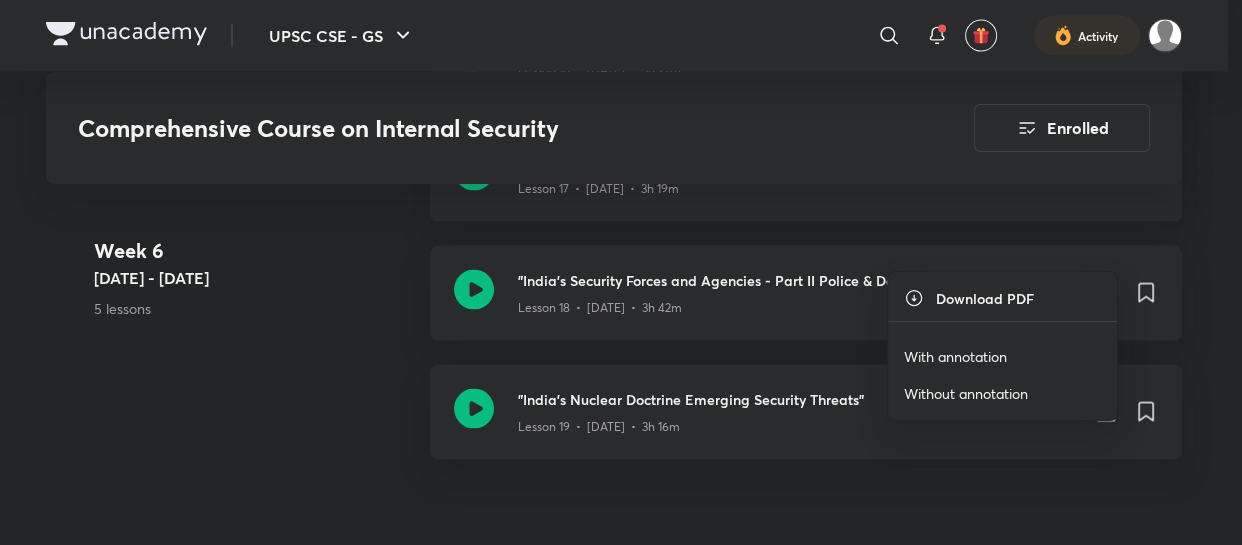 click on "With annotation" at bounding box center (955, 356) 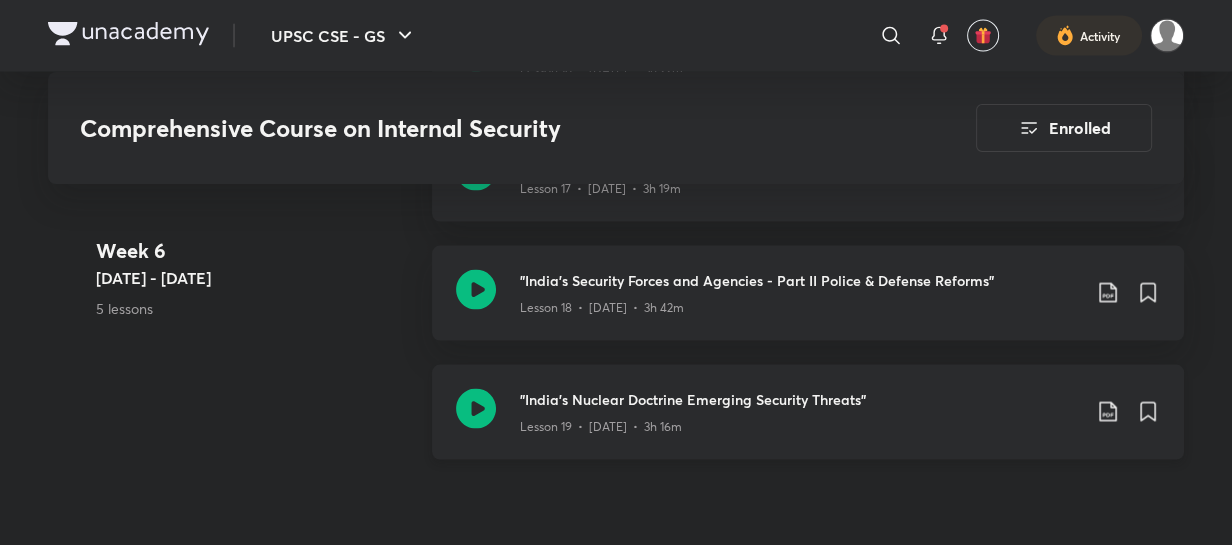 click 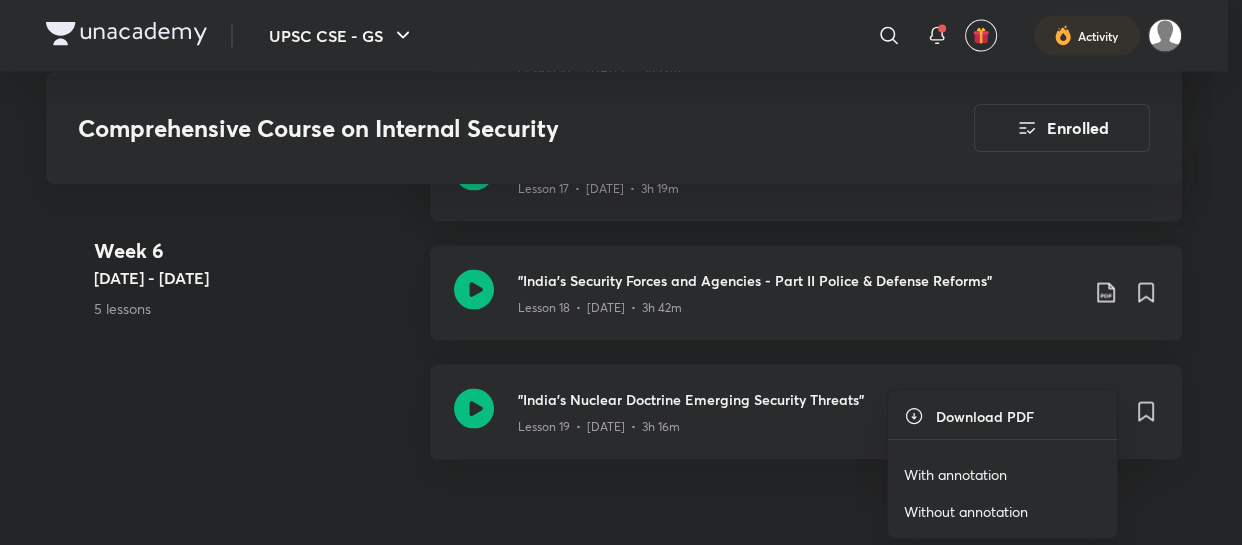 click on "With annotation" at bounding box center [955, 474] 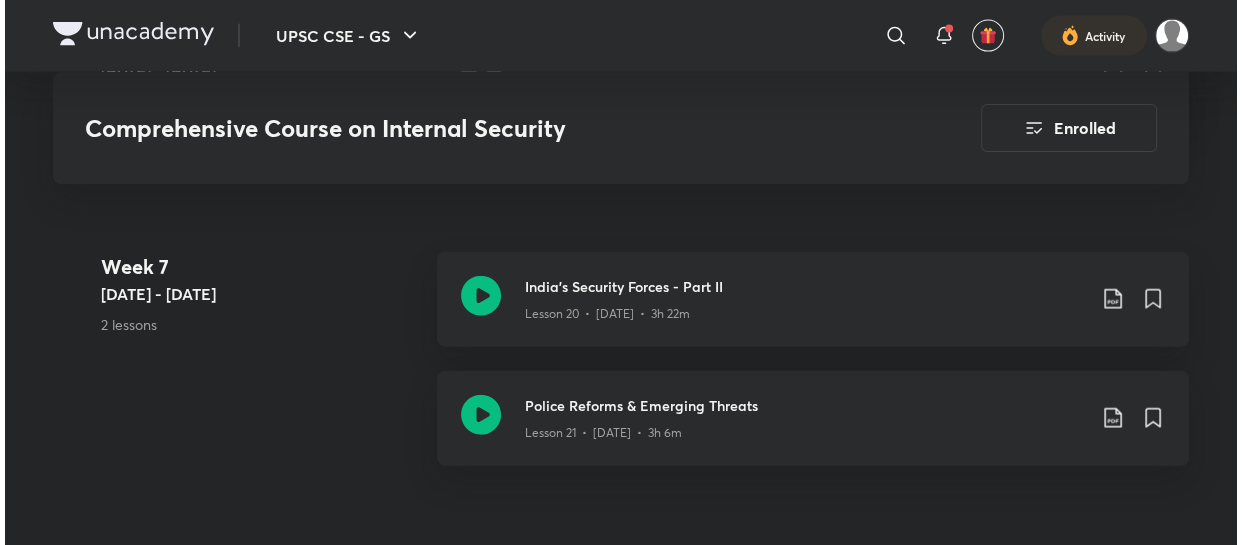 scroll, scrollTop: 4075, scrollLeft: 0, axis: vertical 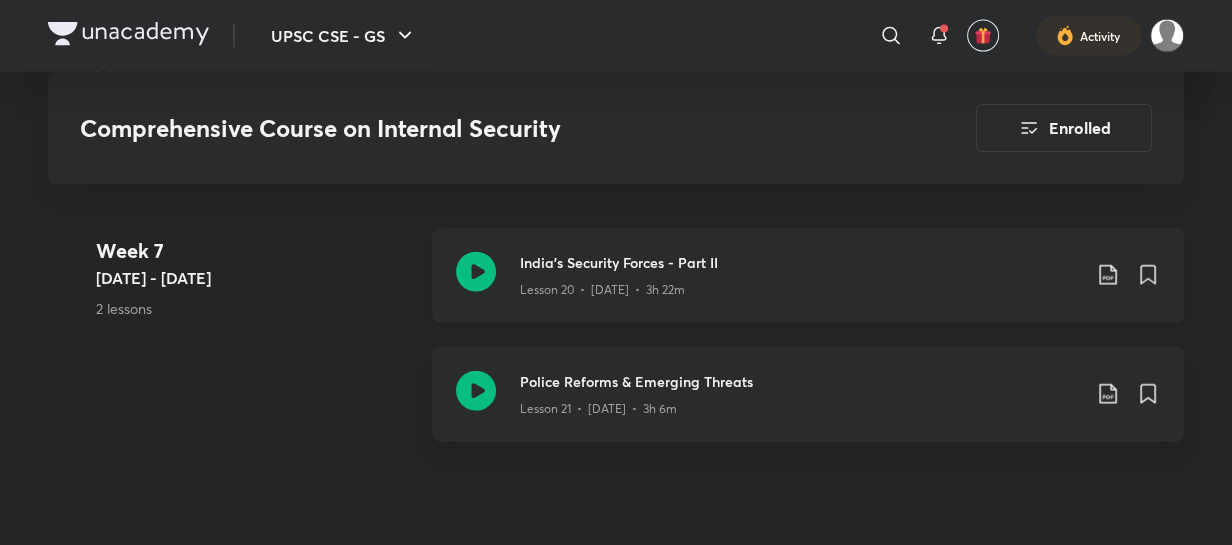 click 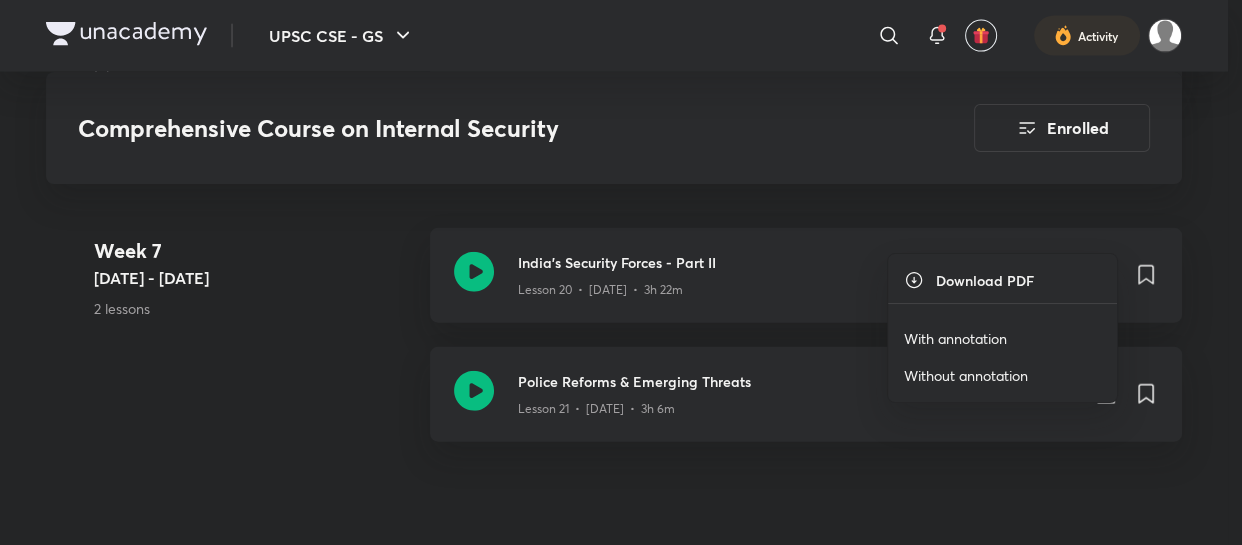 click on "With annotation" at bounding box center (955, 338) 